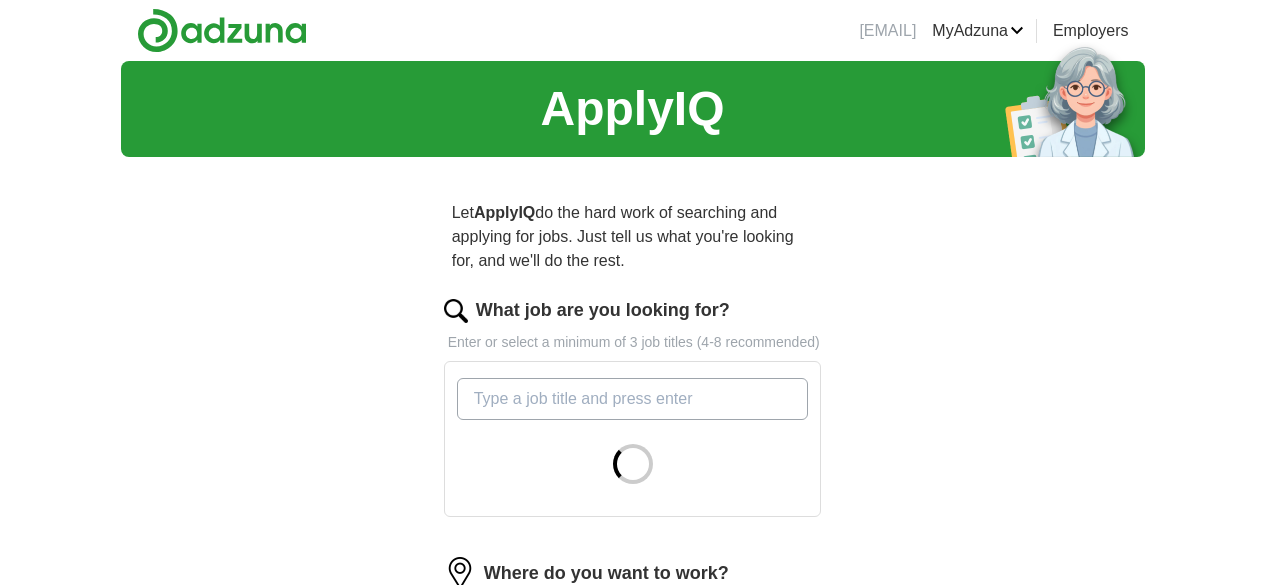 scroll, scrollTop: 0, scrollLeft: 0, axis: both 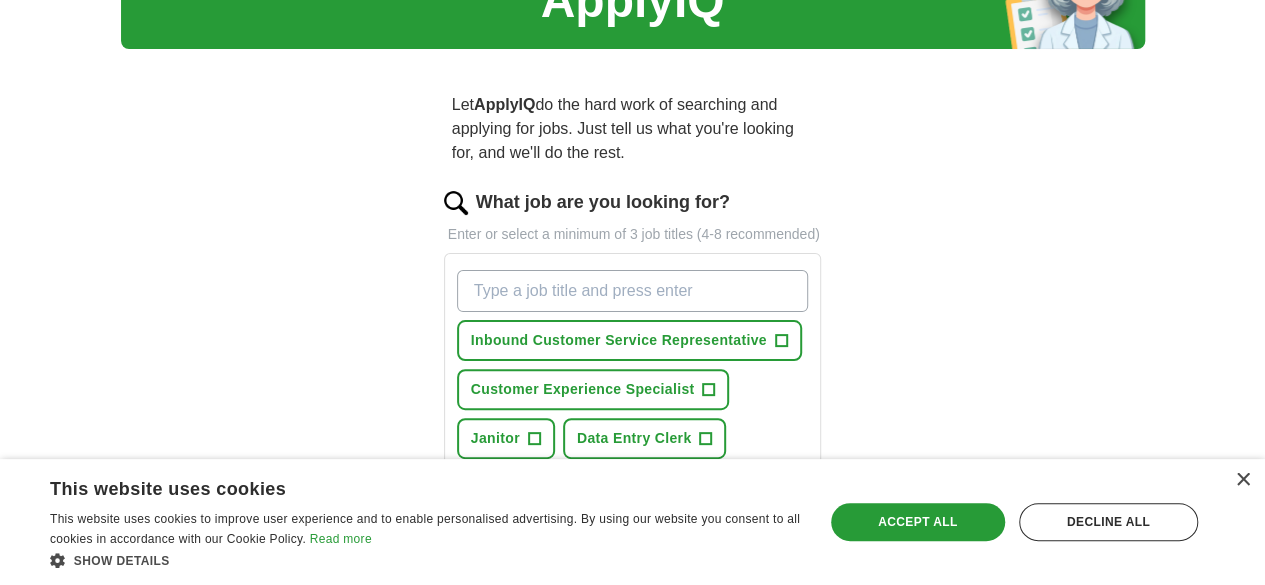 click on "What job are you looking for?" at bounding box center [633, 291] 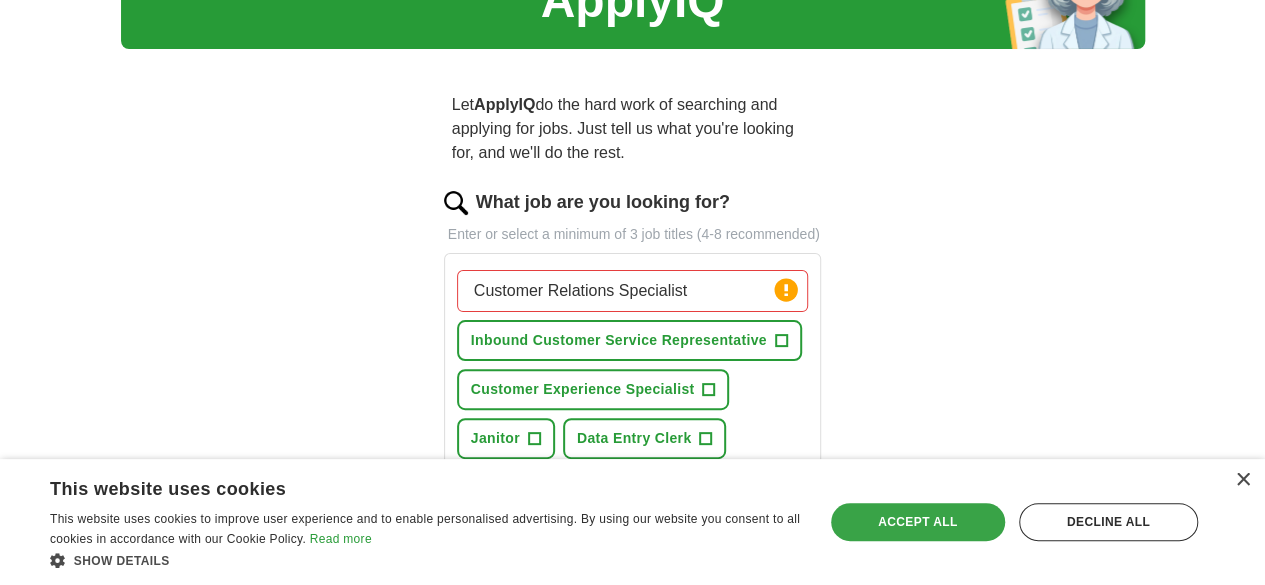 click on "Accept all" at bounding box center [918, 522] 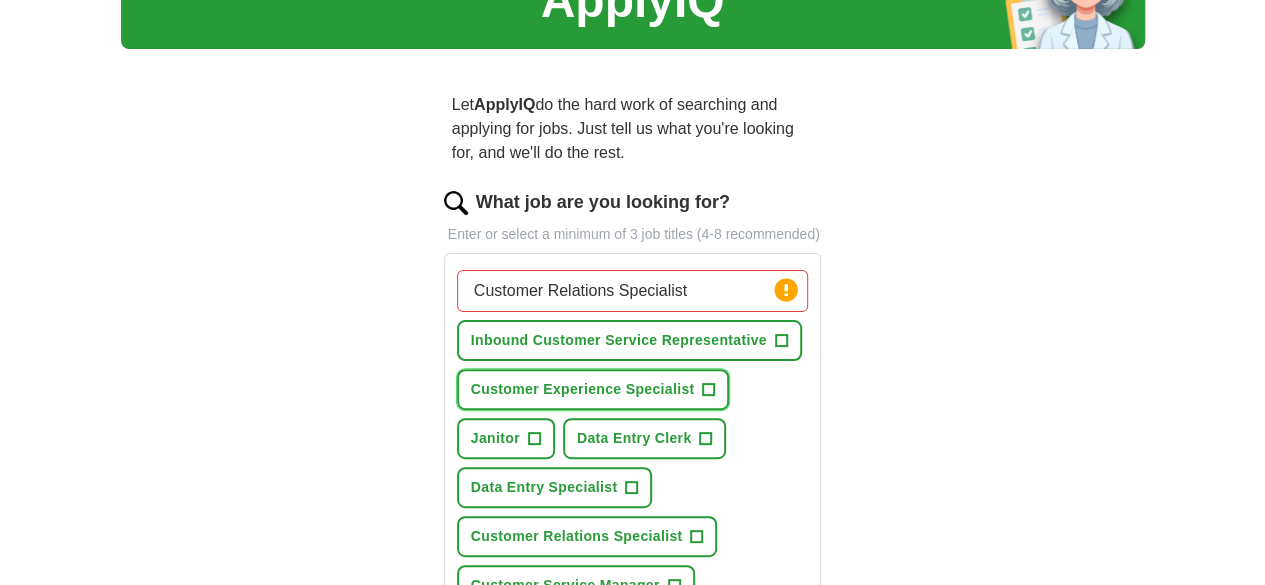click on "+" at bounding box center [709, 390] 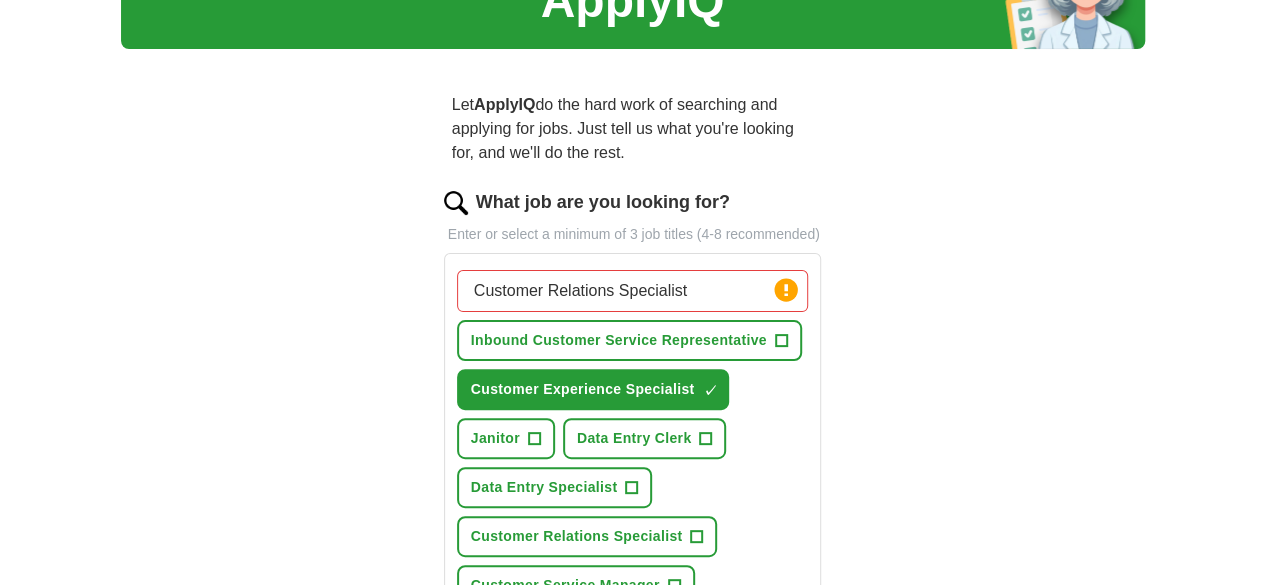 drag, startPoint x: 668, startPoint y: 263, endPoint x: 124, endPoint y: 241, distance: 544.44464 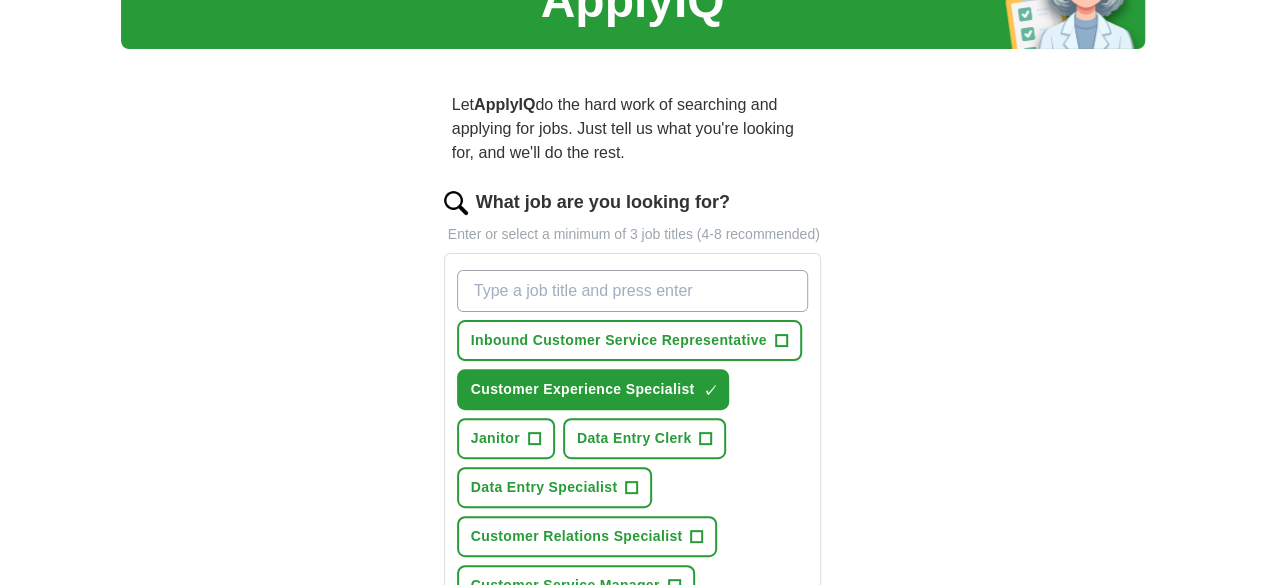 type 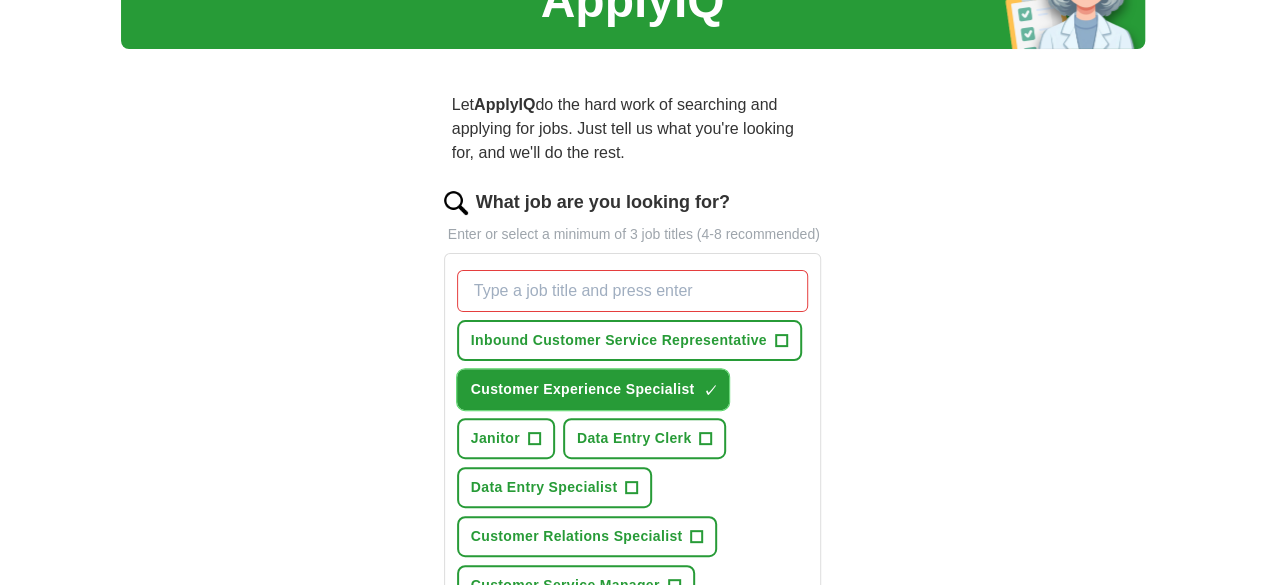 click on "×" at bounding box center [0, 0] 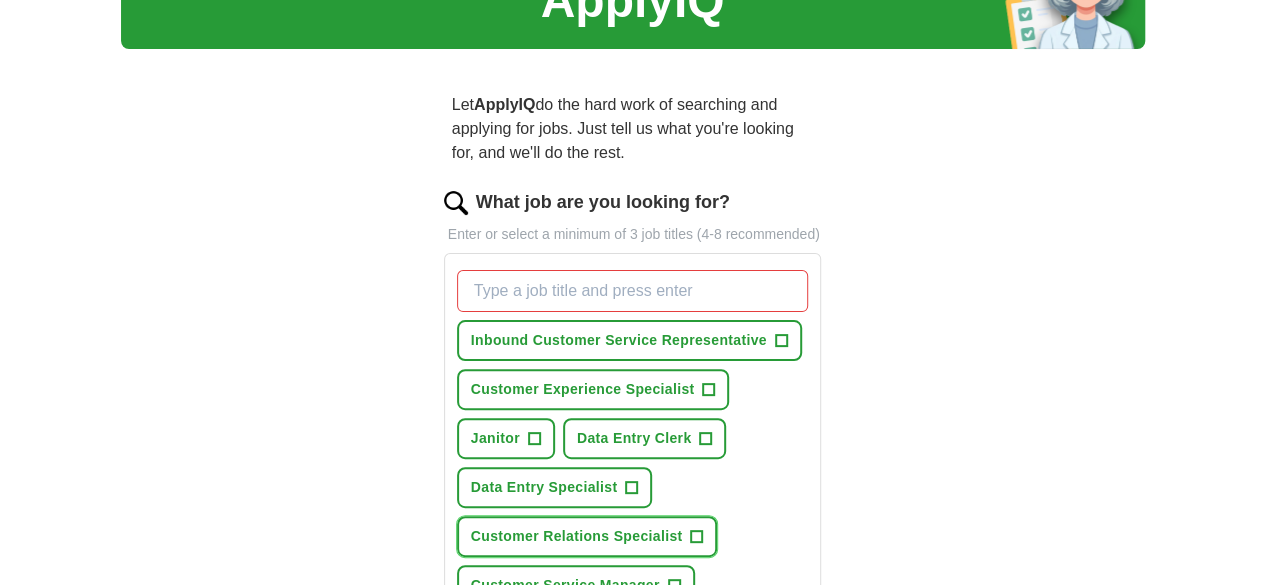 click on "+" at bounding box center [697, 537] 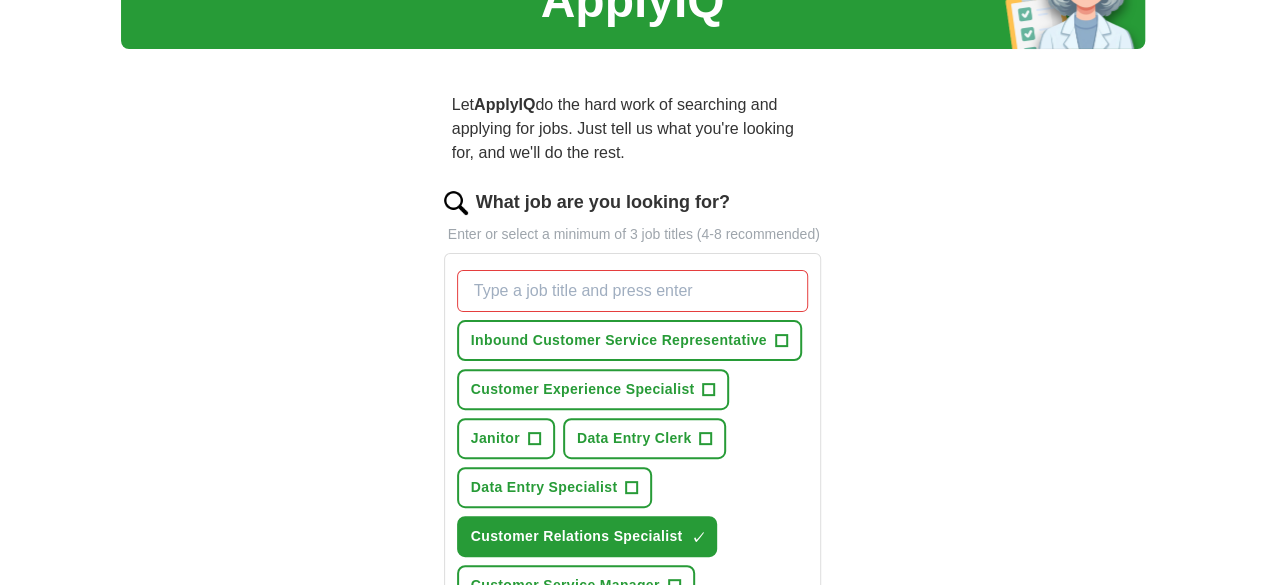 click on "Client Relations Associate +" at bounding box center [573, 634] 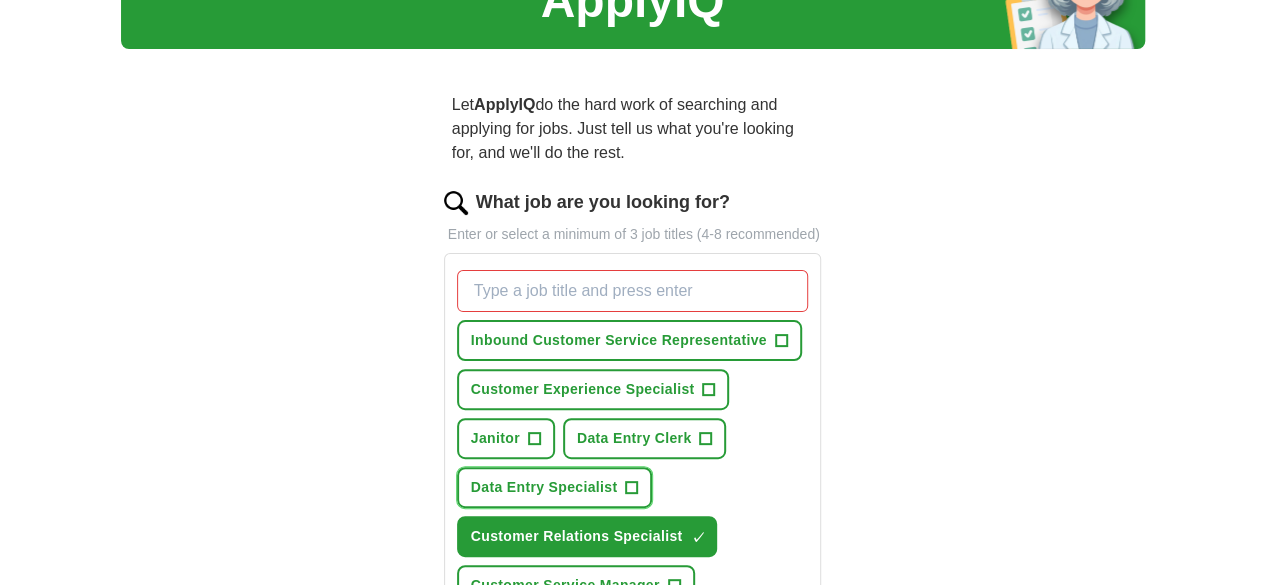 click on "+" at bounding box center [632, 488] 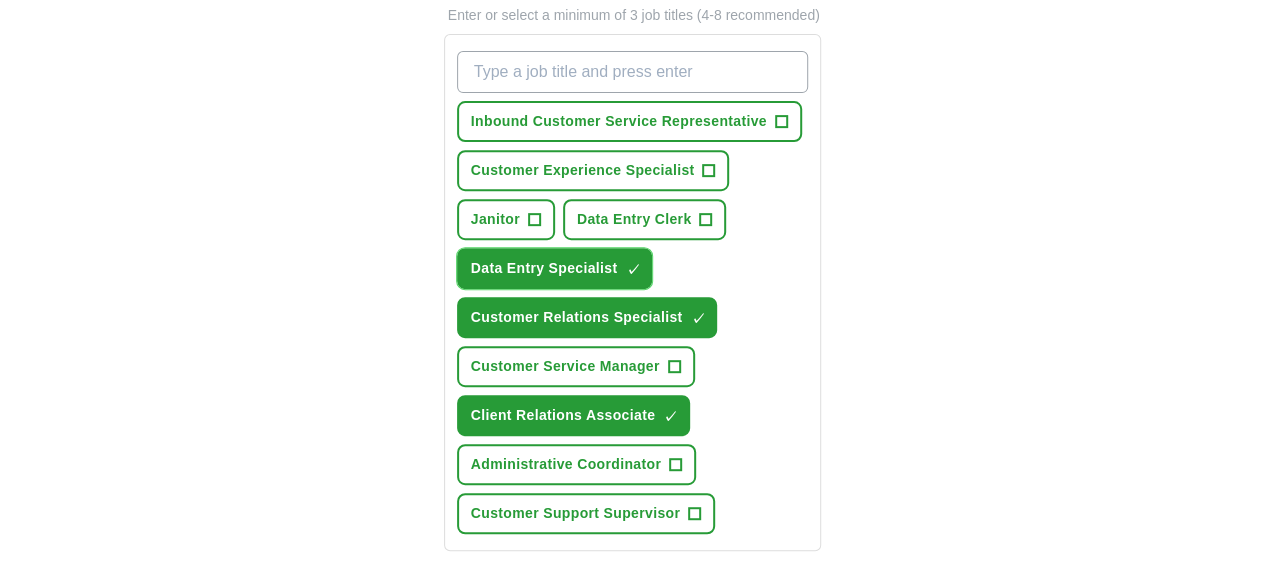 scroll, scrollTop: 332, scrollLeft: 0, axis: vertical 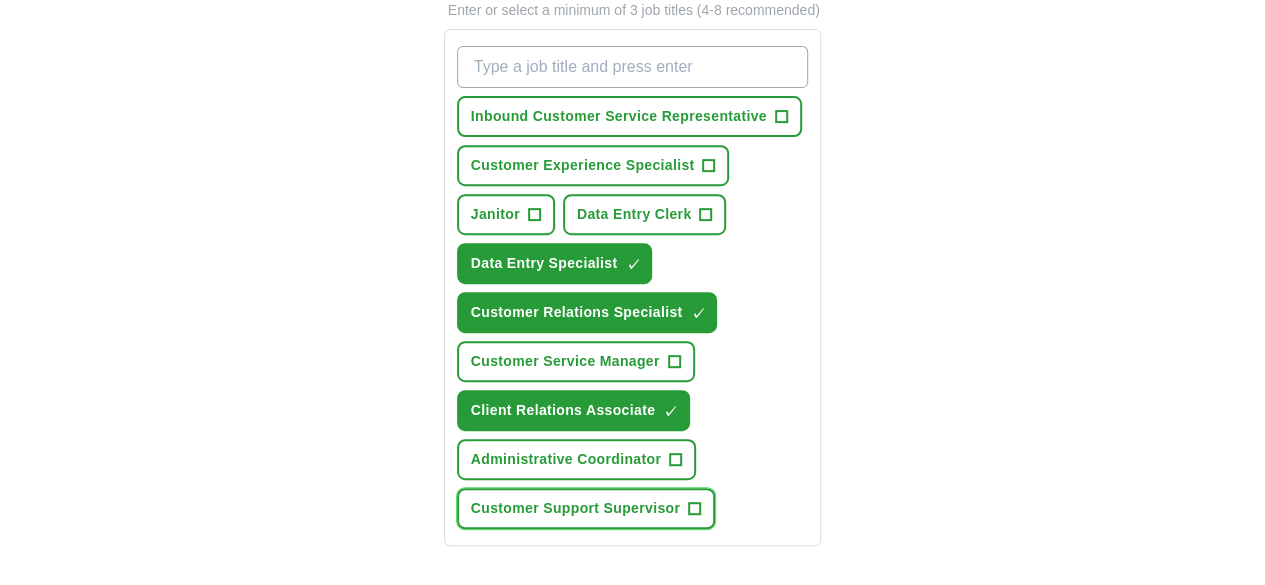 click on "Customer Support Supervisor +" at bounding box center (586, 508) 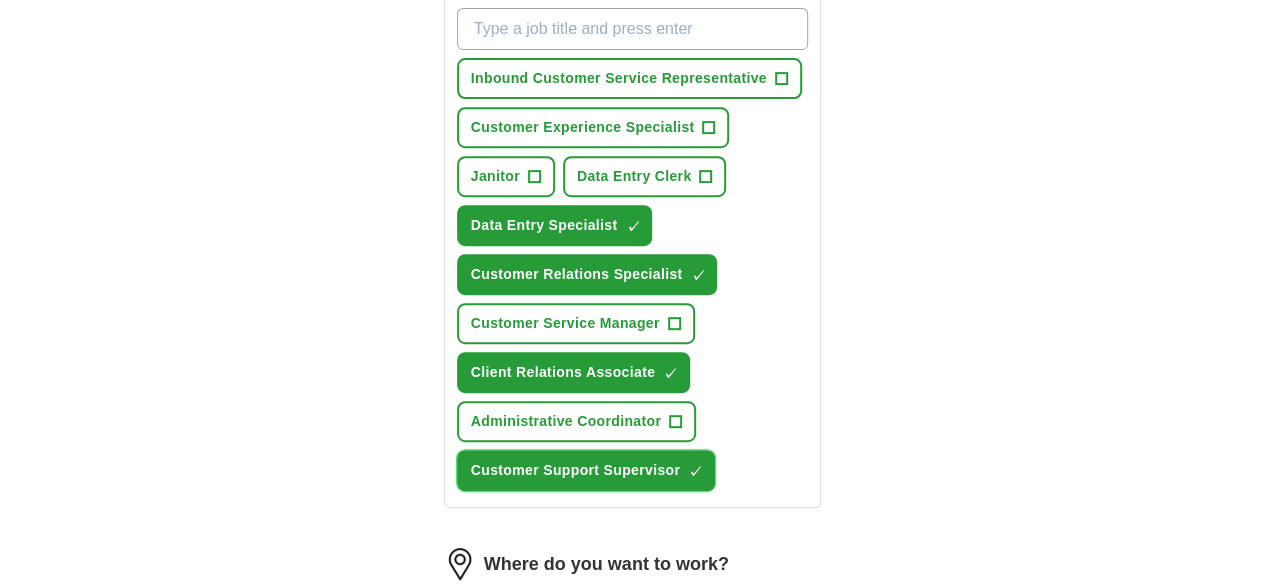 scroll, scrollTop: 374, scrollLeft: 0, axis: vertical 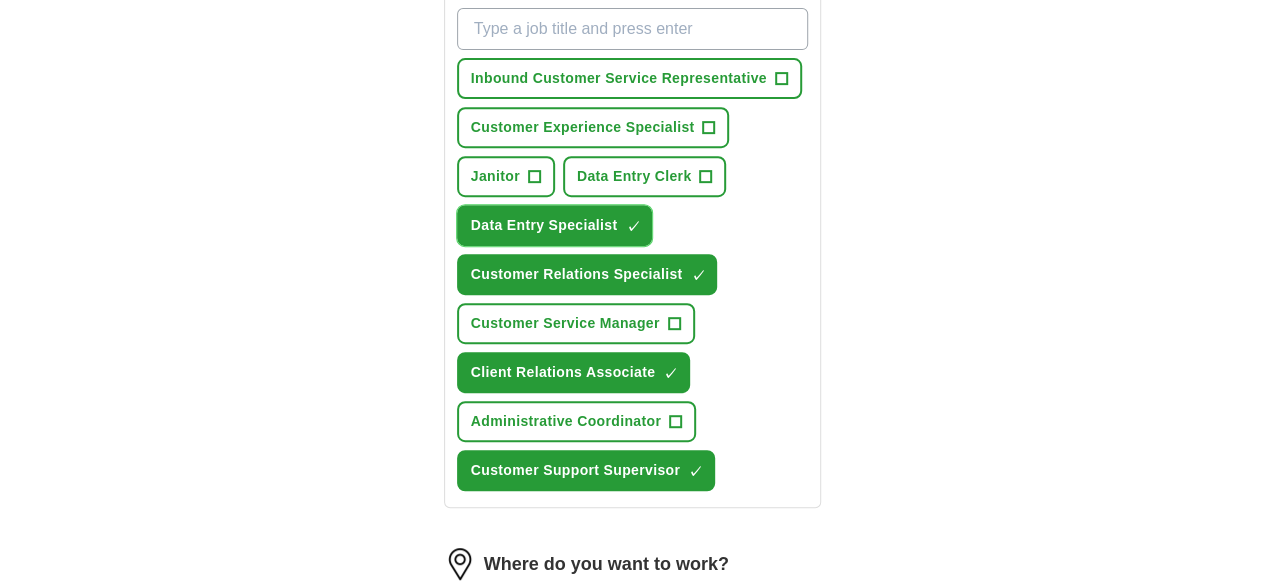 click on "Data Entry Specialist" at bounding box center [544, 225] 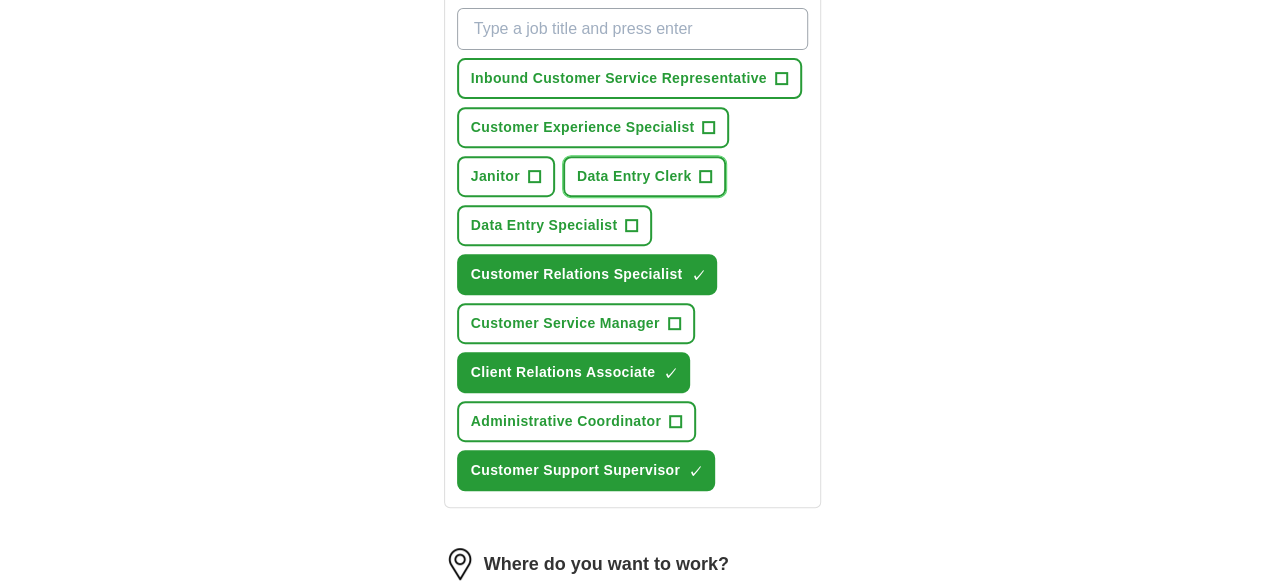click on "+" at bounding box center (706, 177) 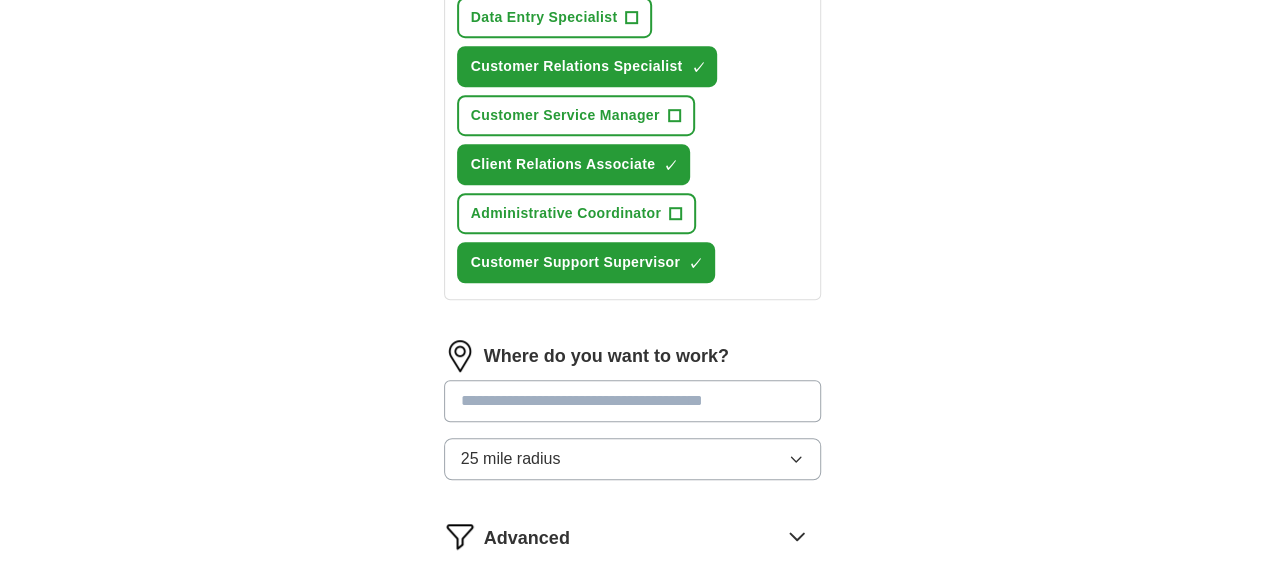 scroll, scrollTop: 577, scrollLeft: 0, axis: vertical 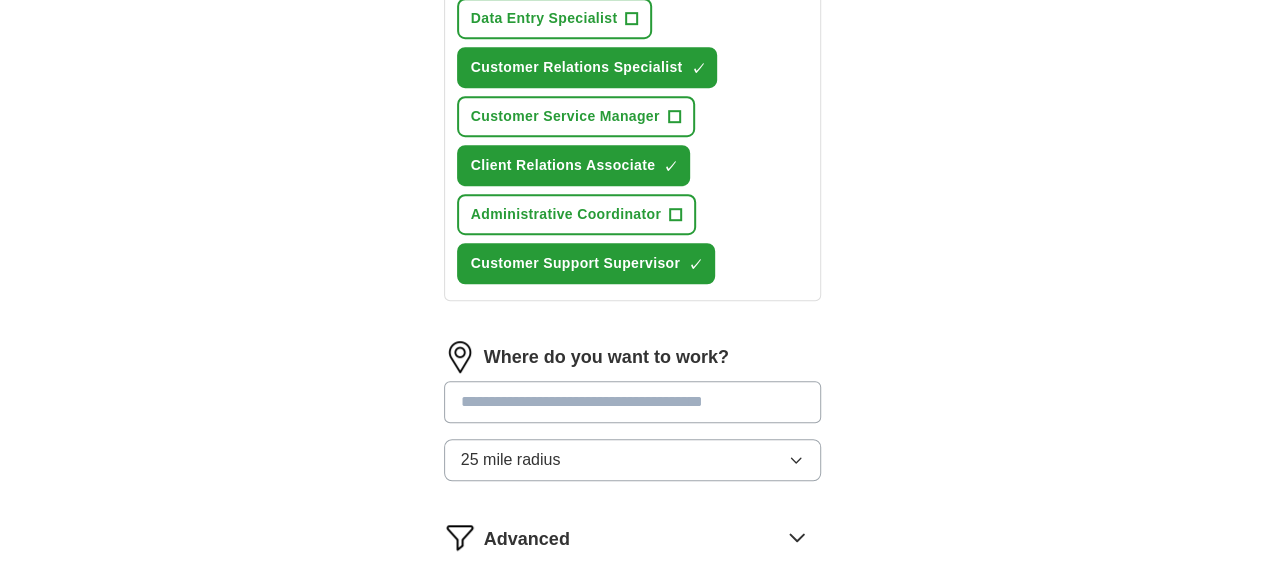 click at bounding box center [633, 402] 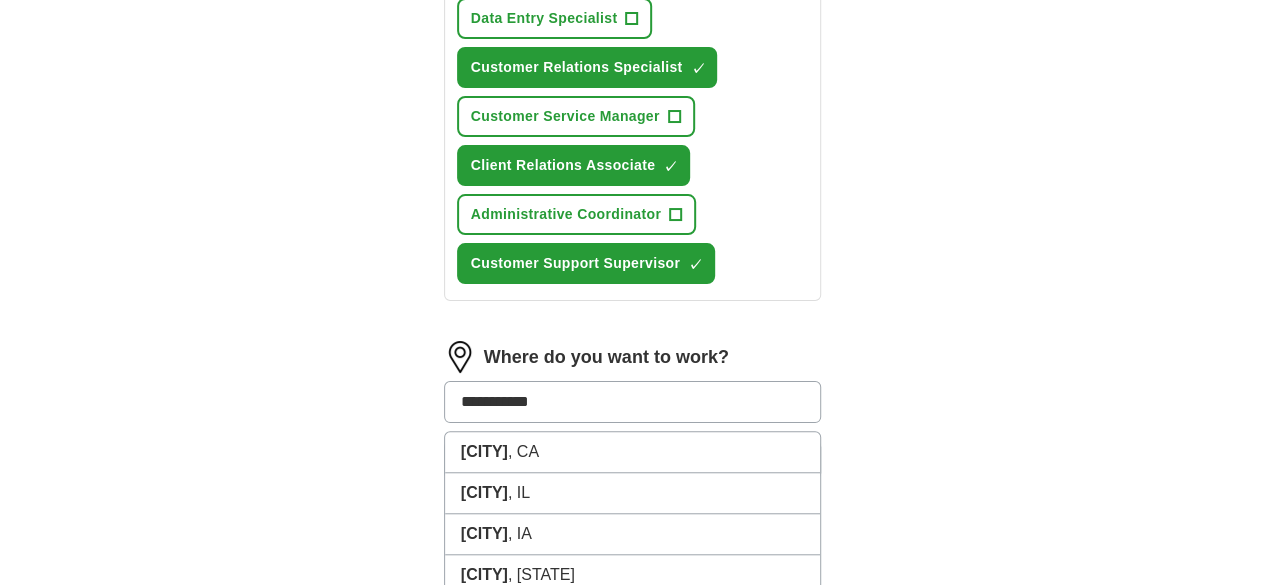 type on "**********" 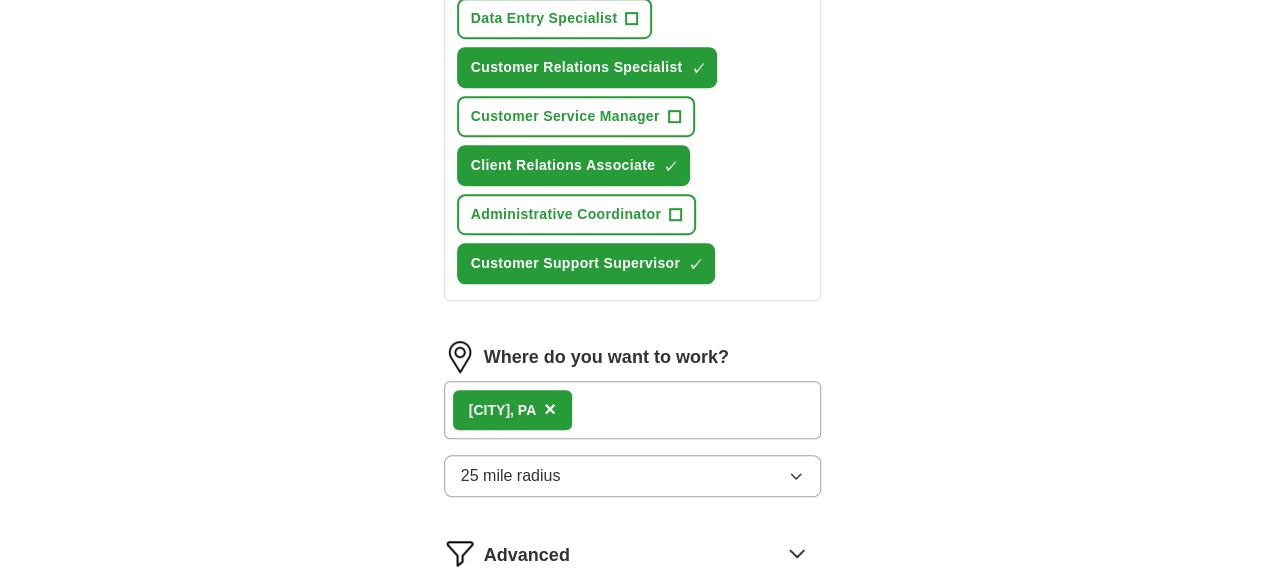 click on "25 mile radius" at bounding box center (633, 476) 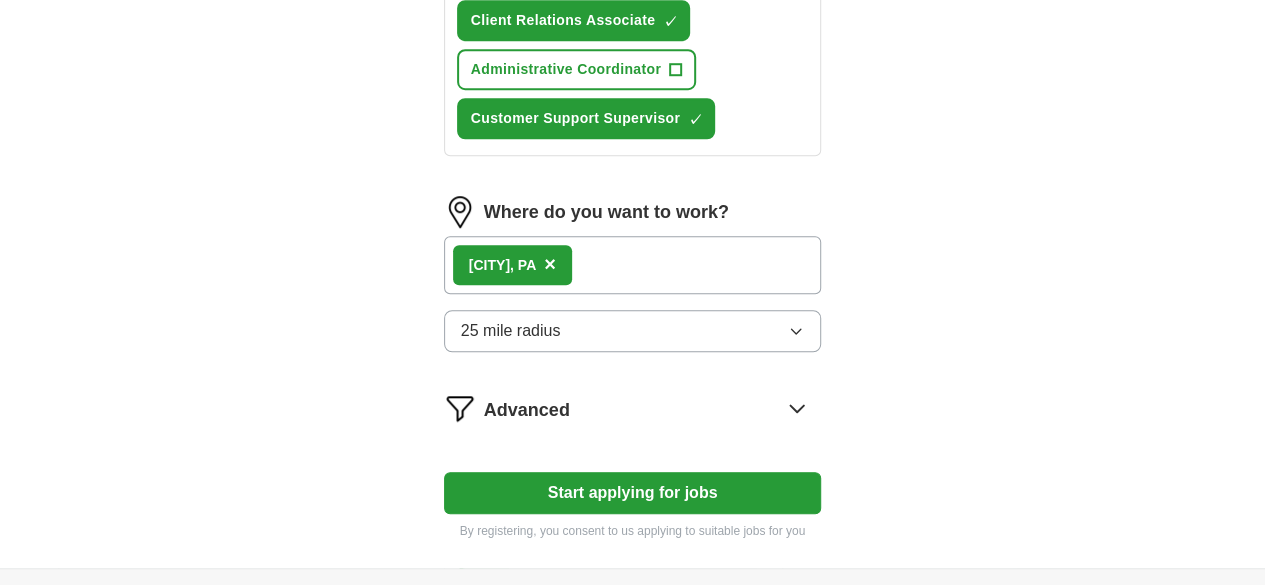 scroll, scrollTop: 741, scrollLeft: 0, axis: vertical 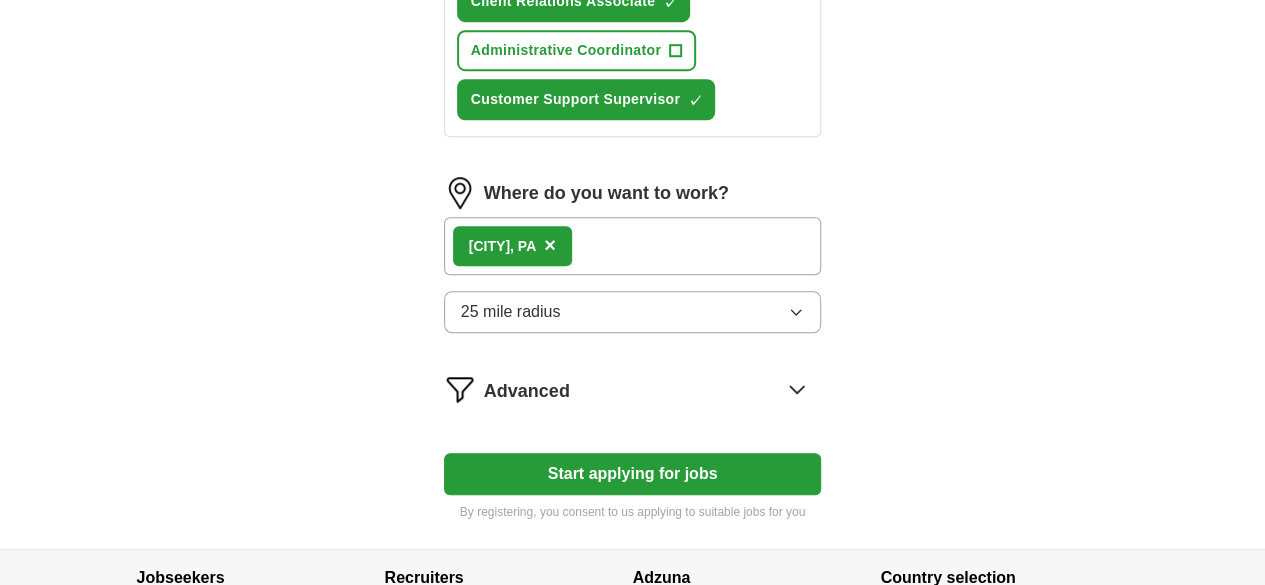 click on "25 mile radius" at bounding box center (633, 312) 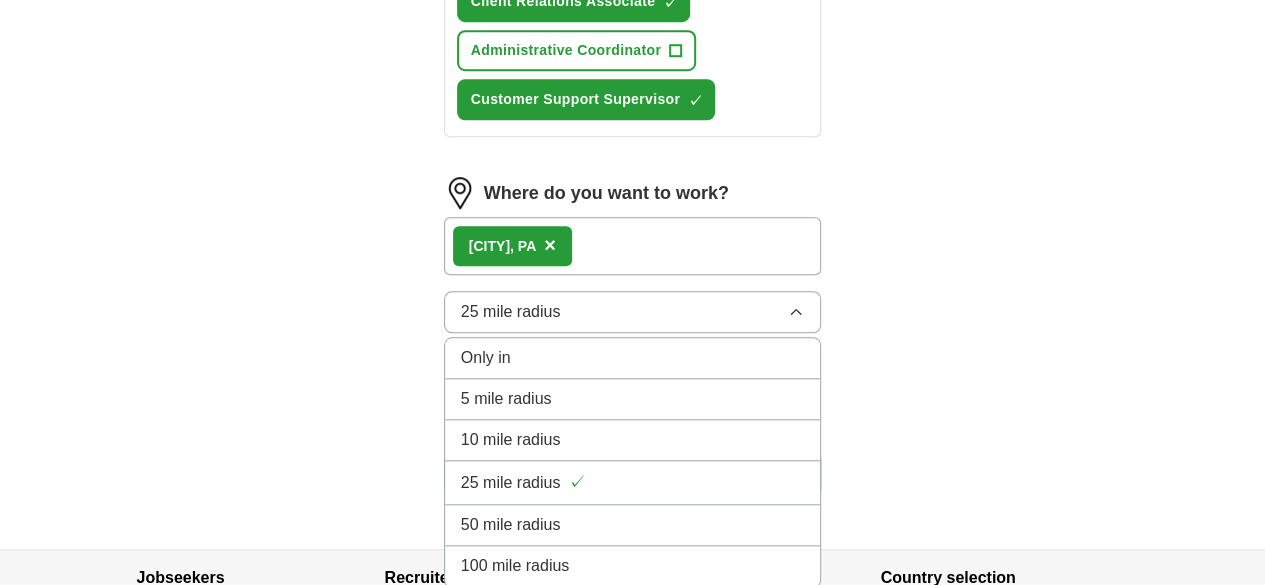click on "50 mile radius" at bounding box center (633, 525) 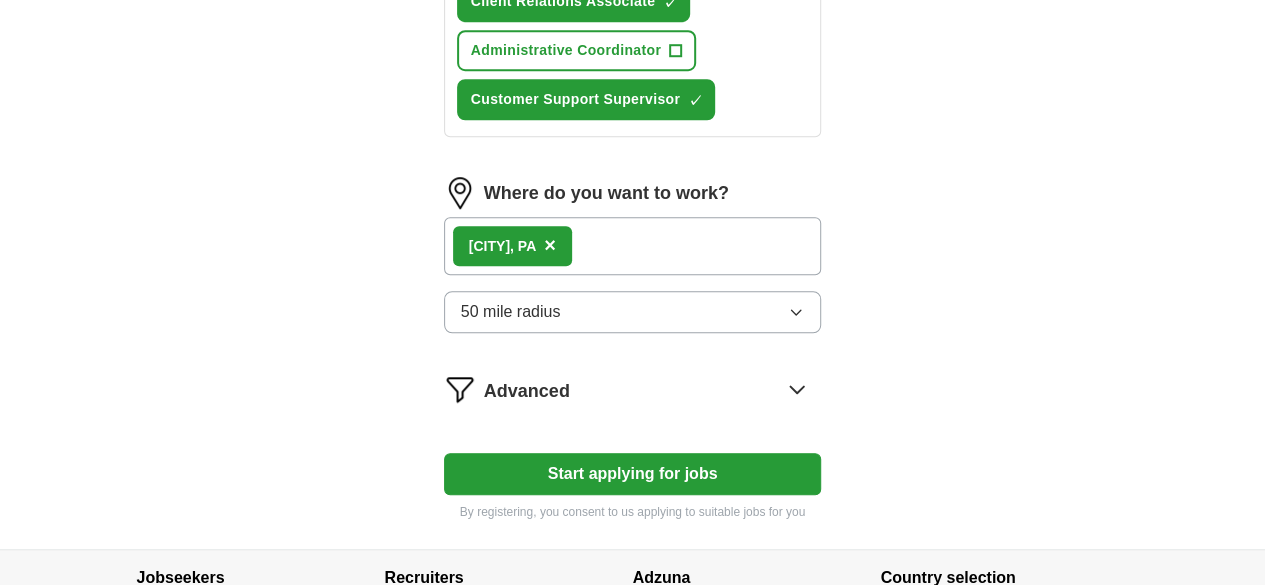 click on "[CITY] , [STATE]" at bounding box center (633, 246) 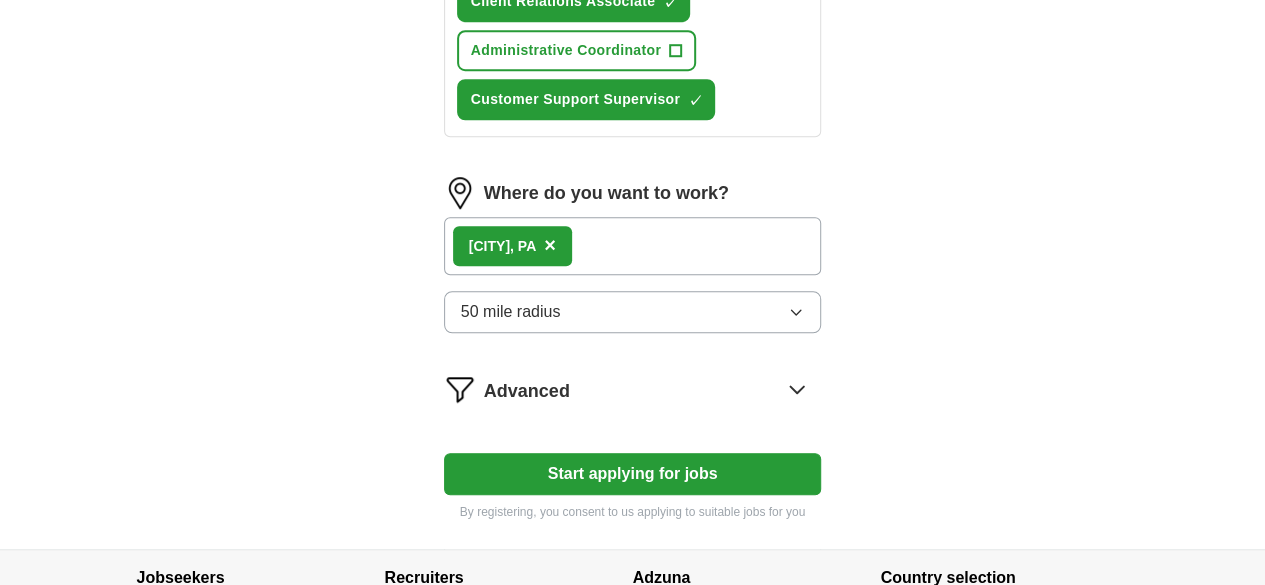 click on "Advanced" at bounding box center (653, 389) 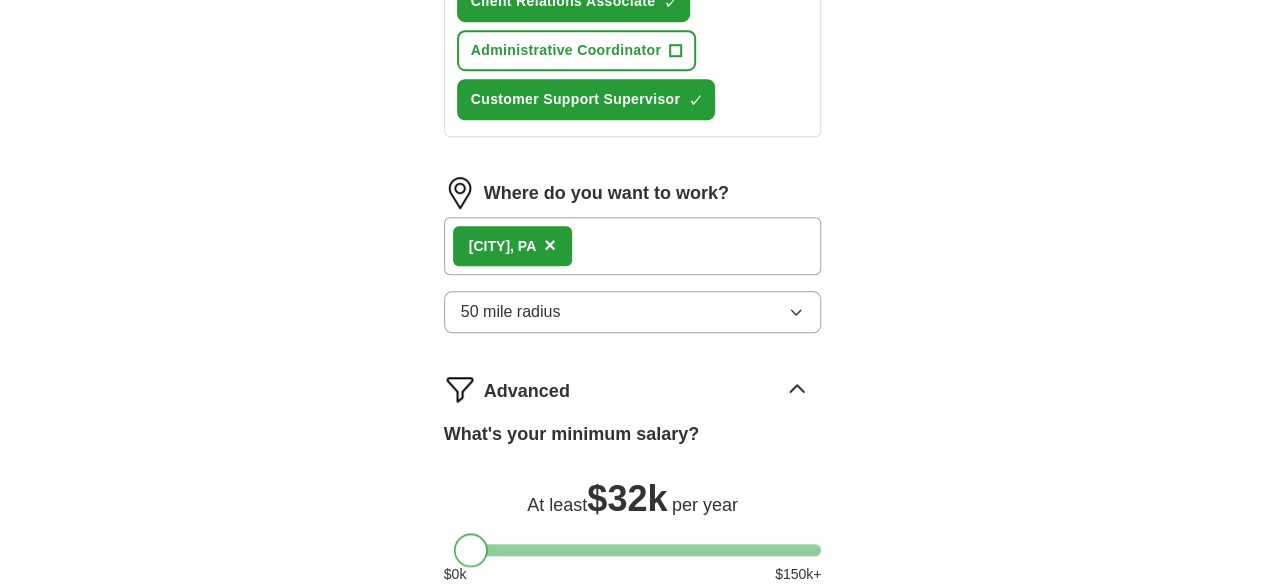 drag, startPoint x: 424, startPoint y: 467, endPoint x: 433, endPoint y: 479, distance: 15 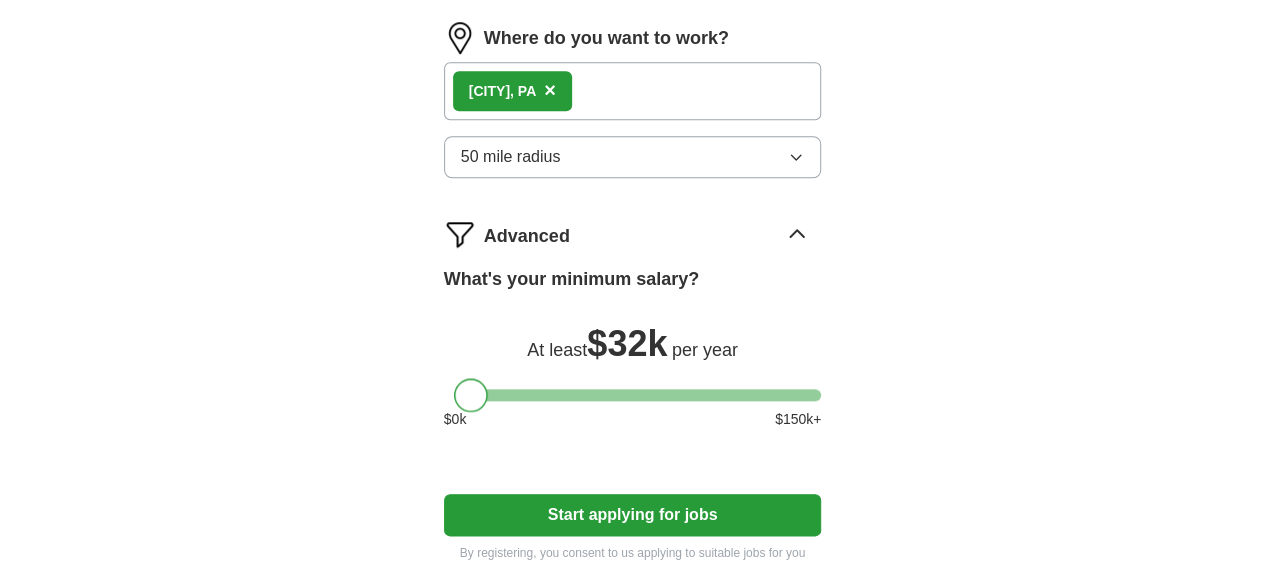 scroll, scrollTop: 898, scrollLeft: 0, axis: vertical 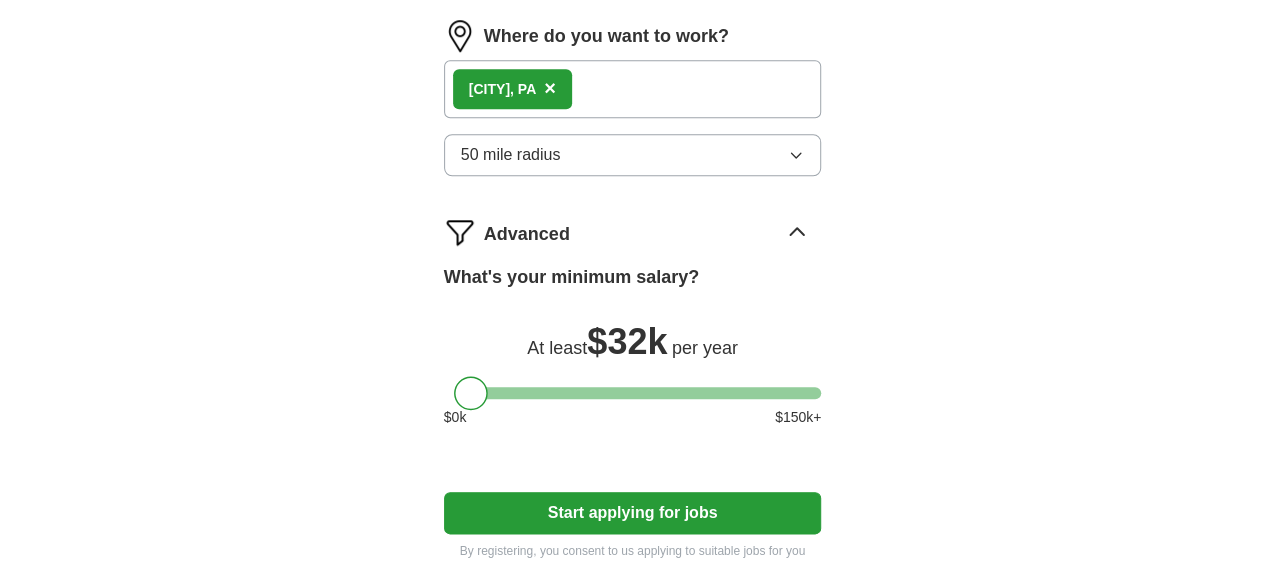 click on "Start applying for jobs" at bounding box center (633, 513) 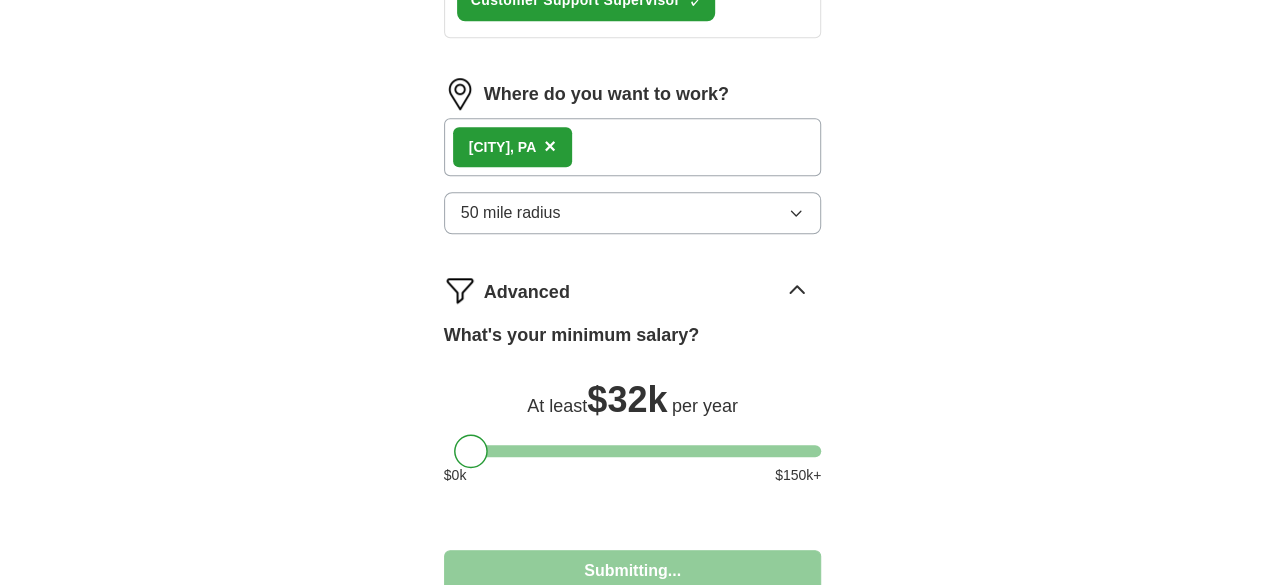 select on "**" 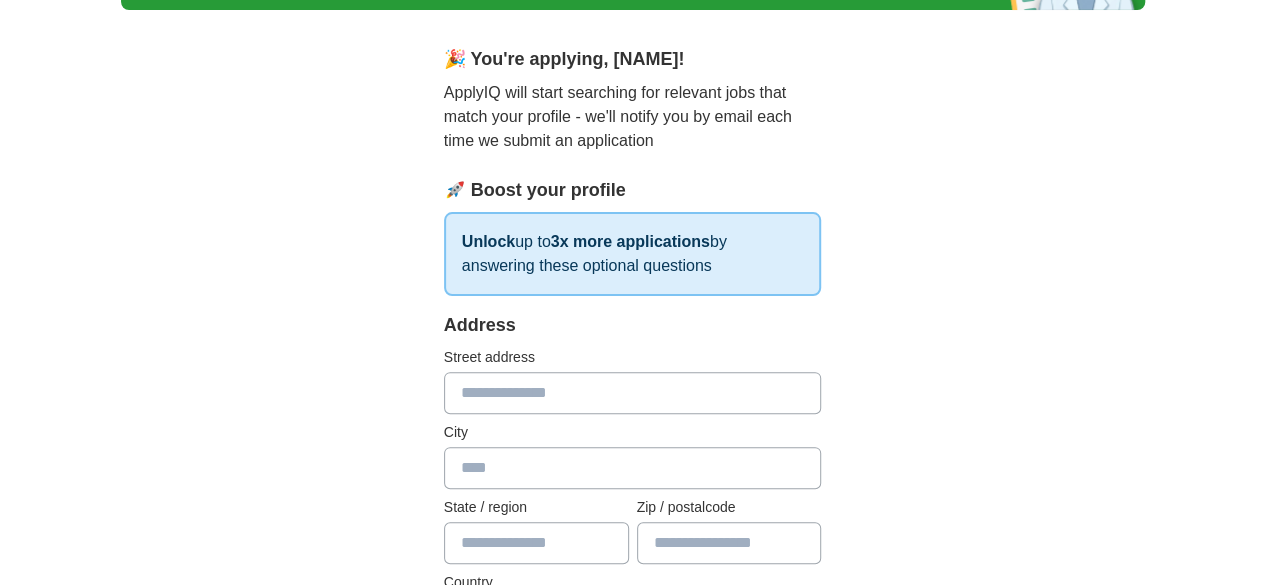 scroll, scrollTop: 160, scrollLeft: 0, axis: vertical 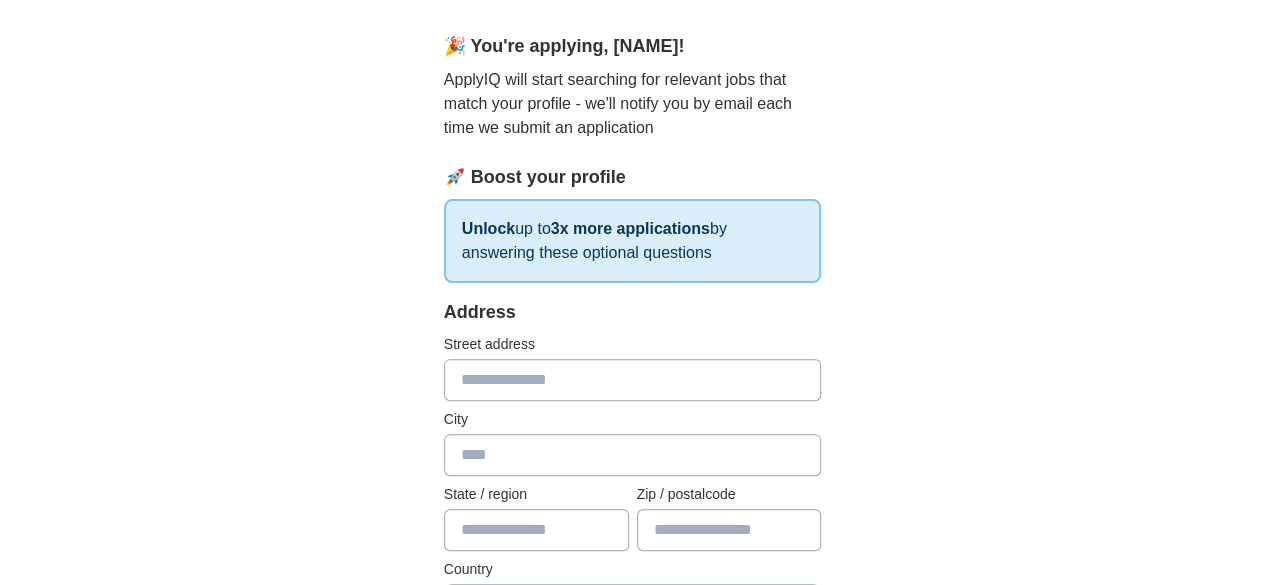 click at bounding box center [633, 380] 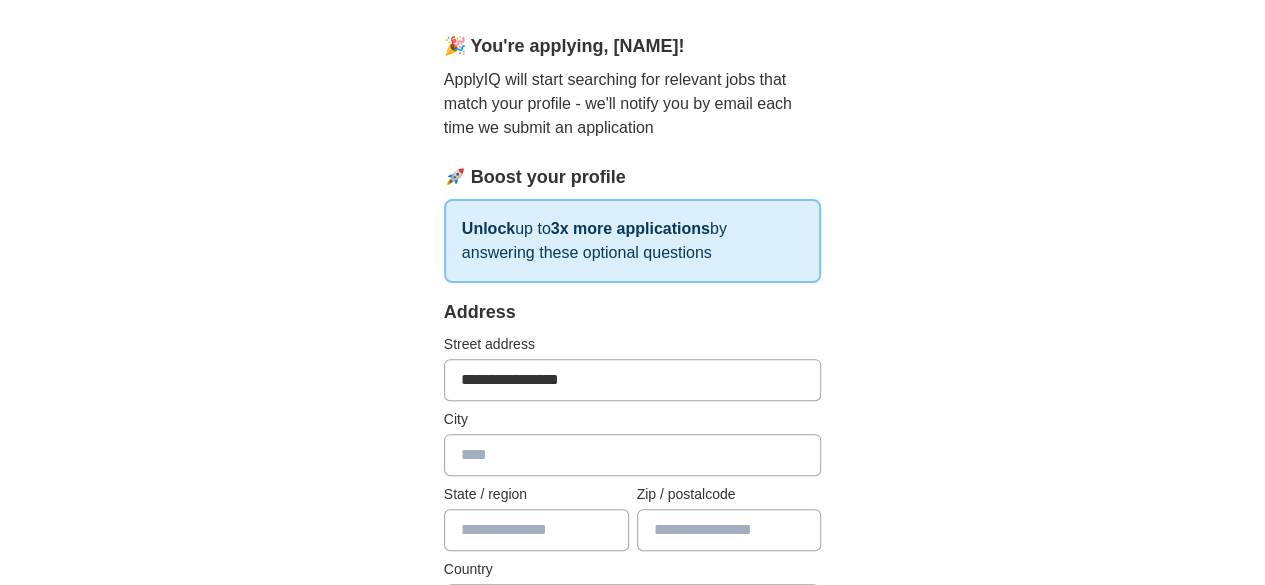 type on "**********" 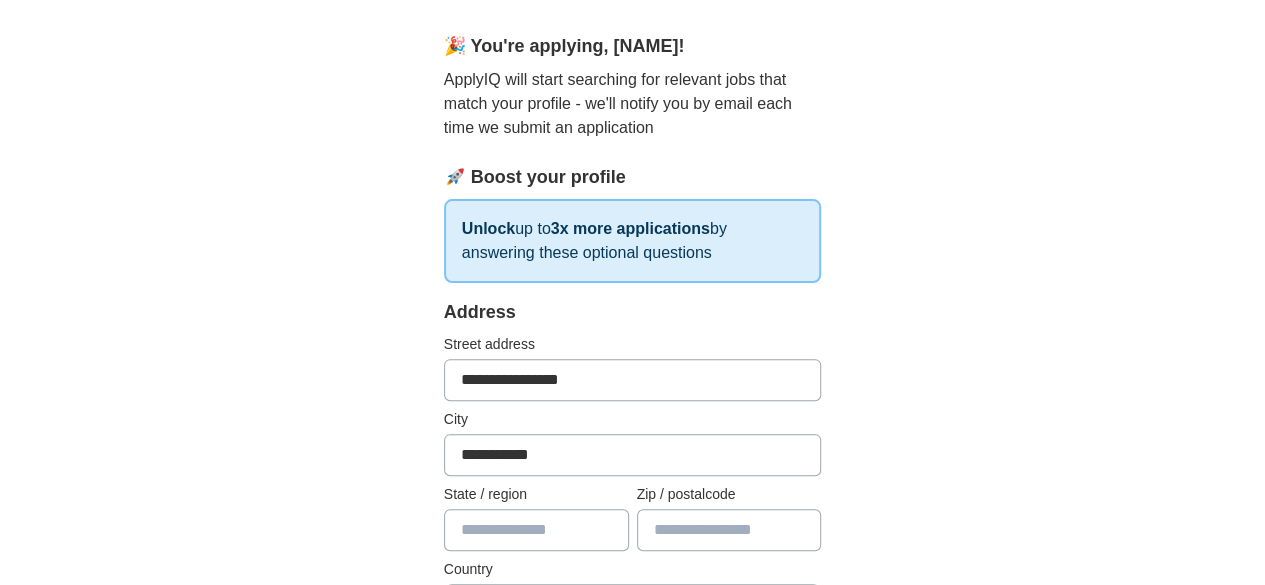 type on "**" 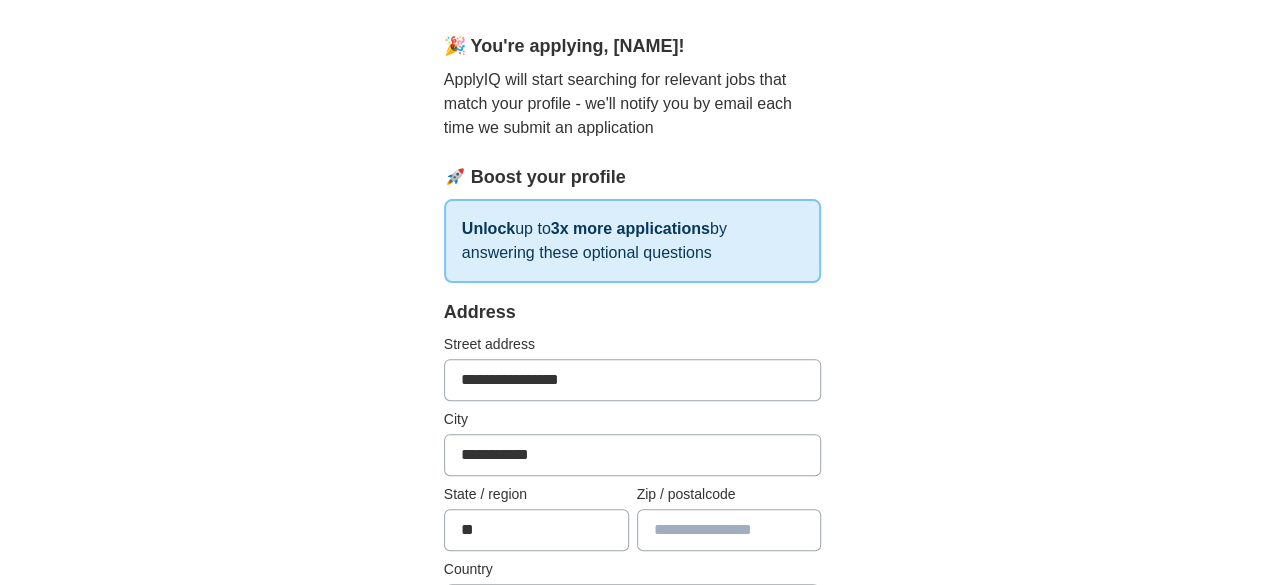 type on "*****" 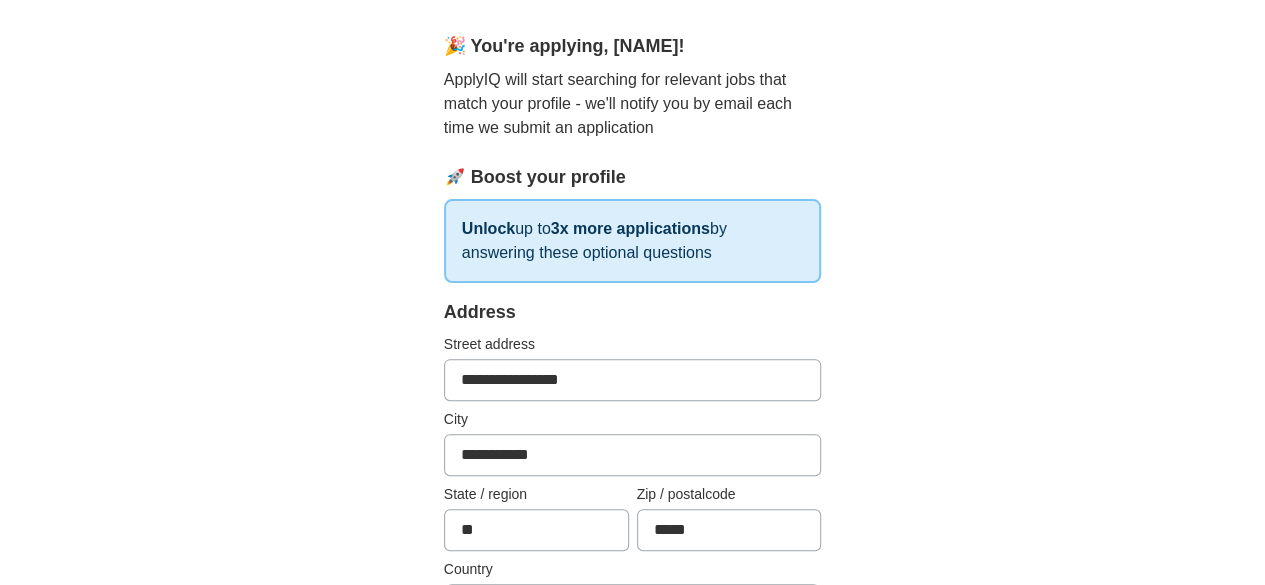 click on "**********" at bounding box center (633, 823) 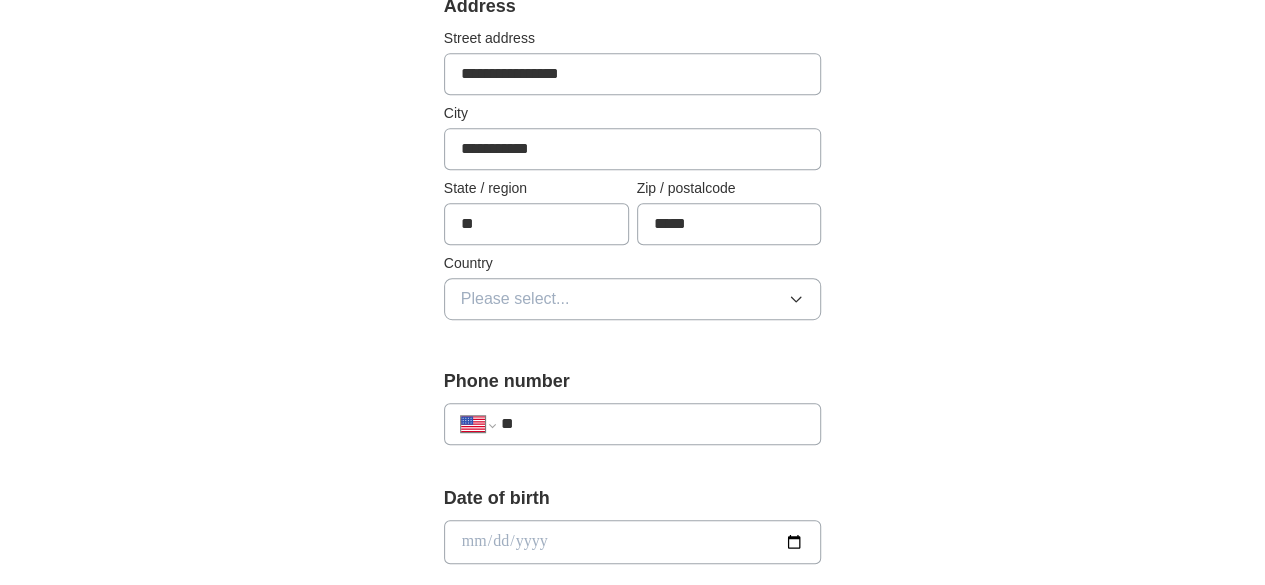 scroll, scrollTop: 480, scrollLeft: 0, axis: vertical 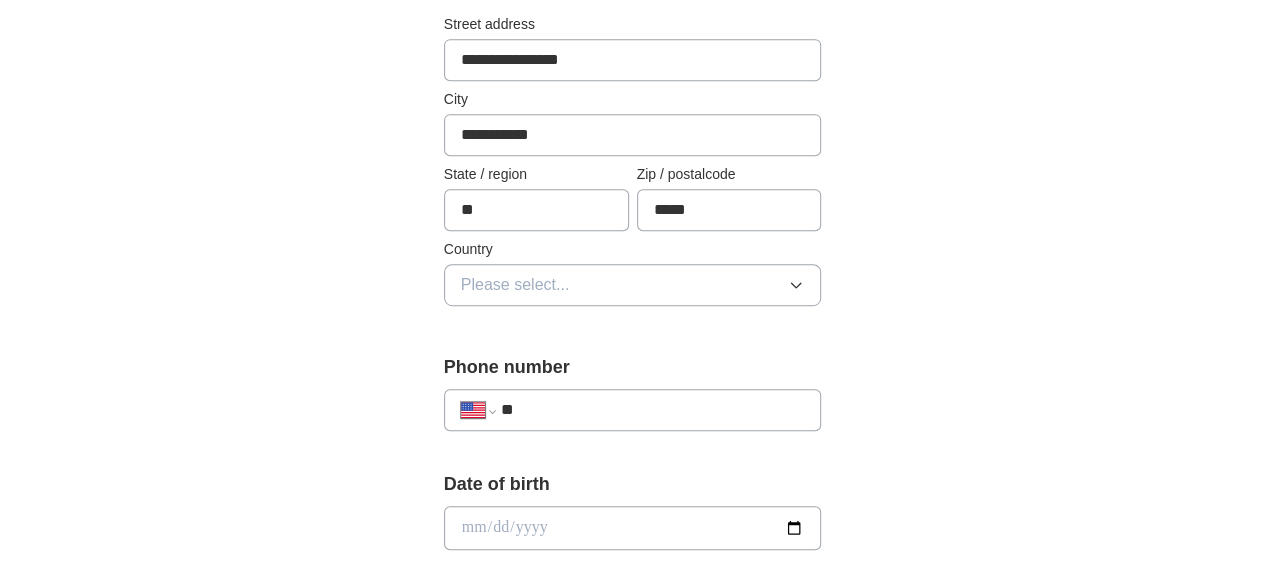 click on "Please select..." at bounding box center (633, 285) 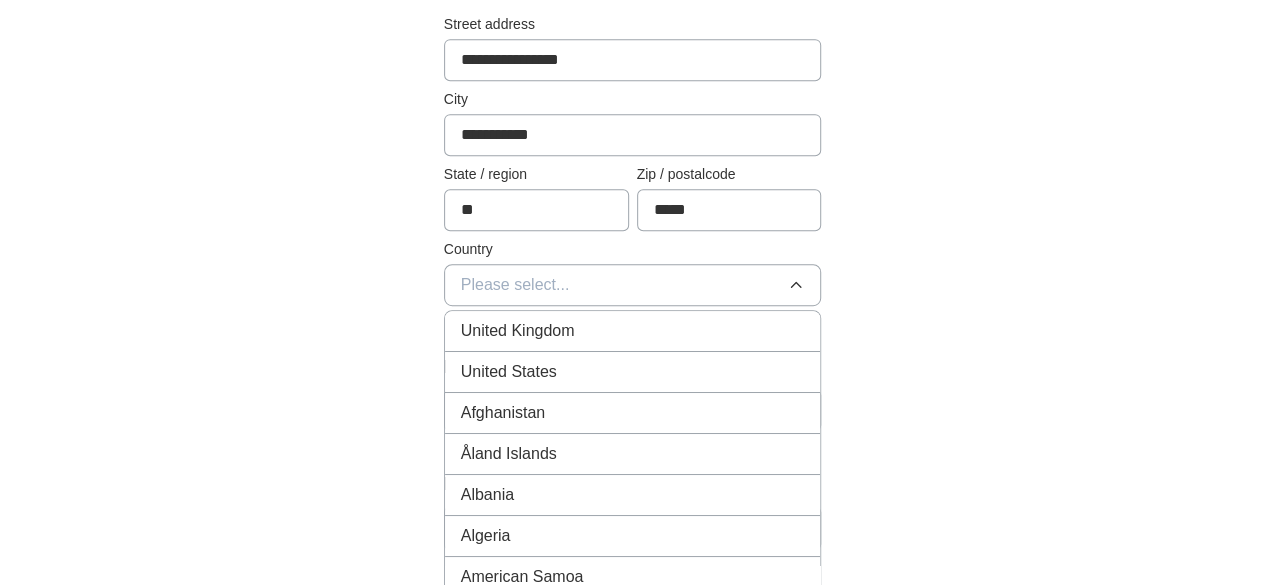 click on "United States" at bounding box center (633, 372) 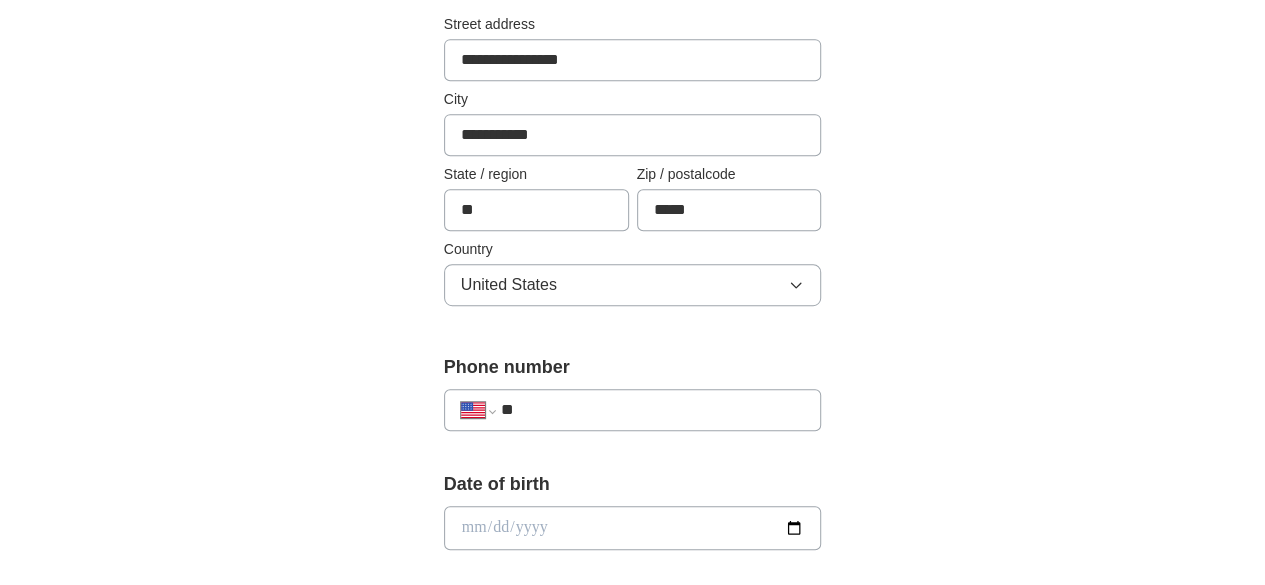 click on "**" at bounding box center (653, 410) 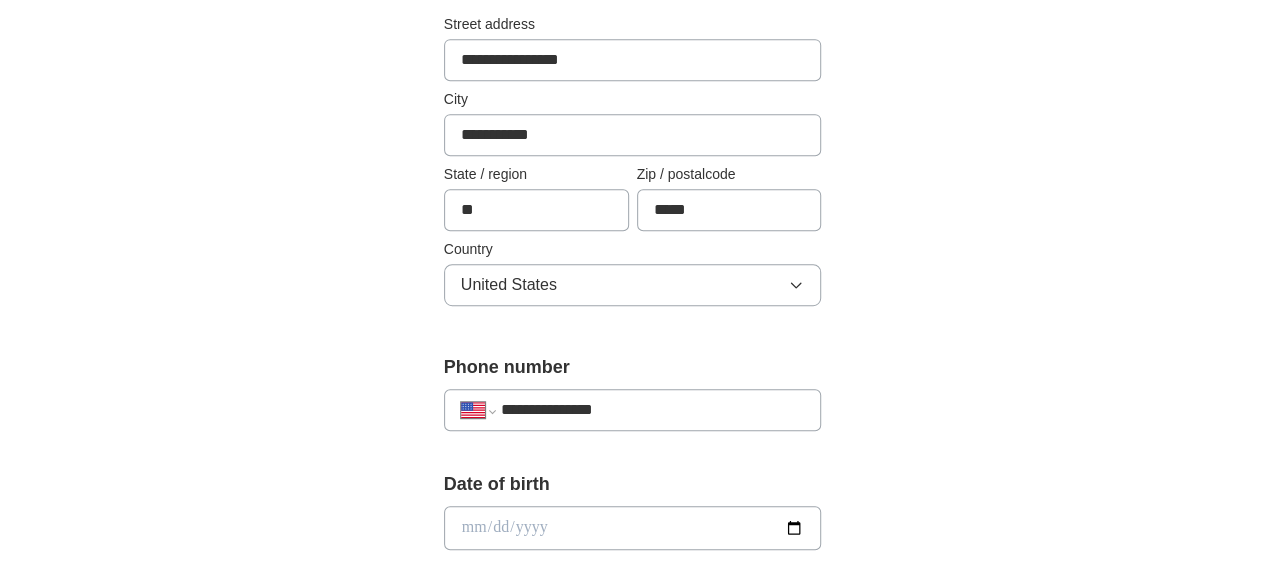 type on "**********" 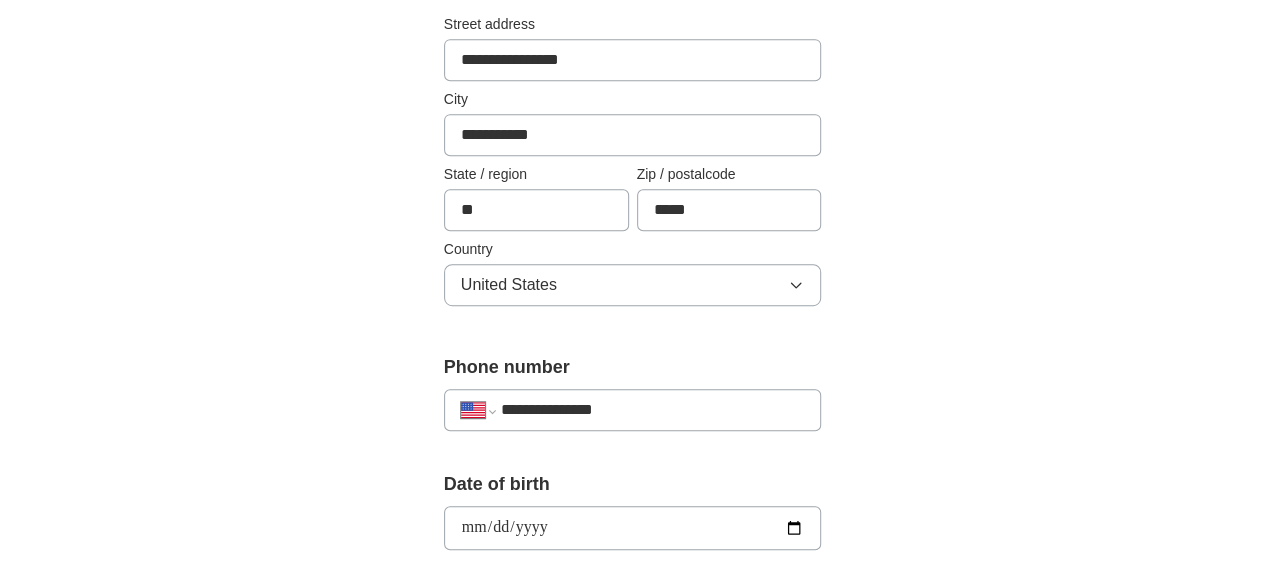 type on "**********" 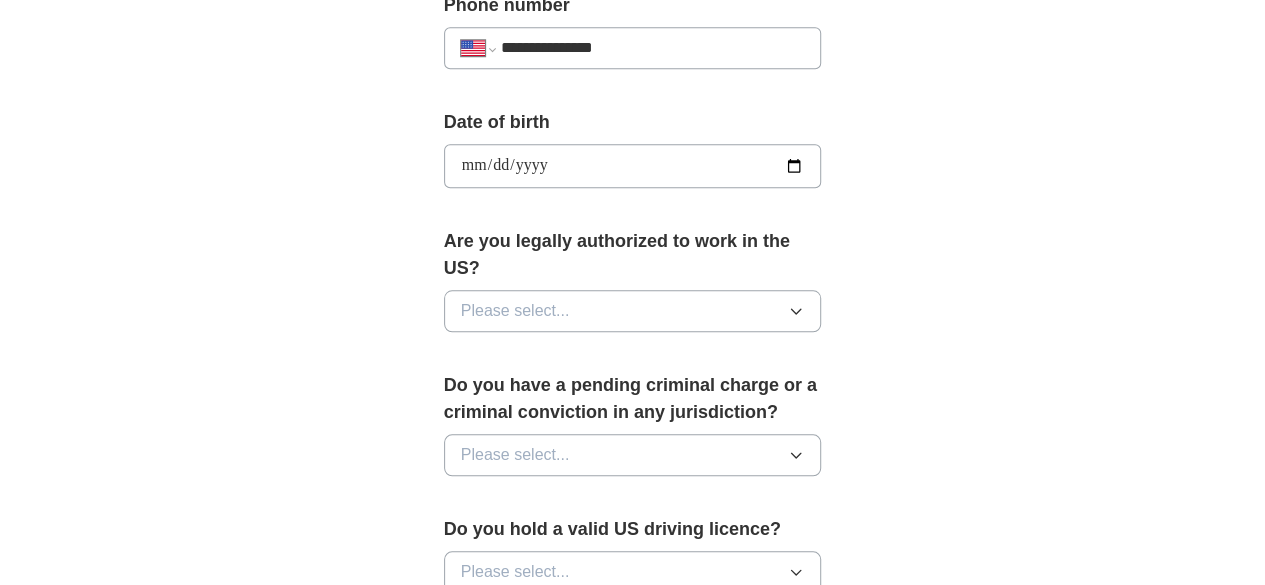 scroll, scrollTop: 880, scrollLeft: 0, axis: vertical 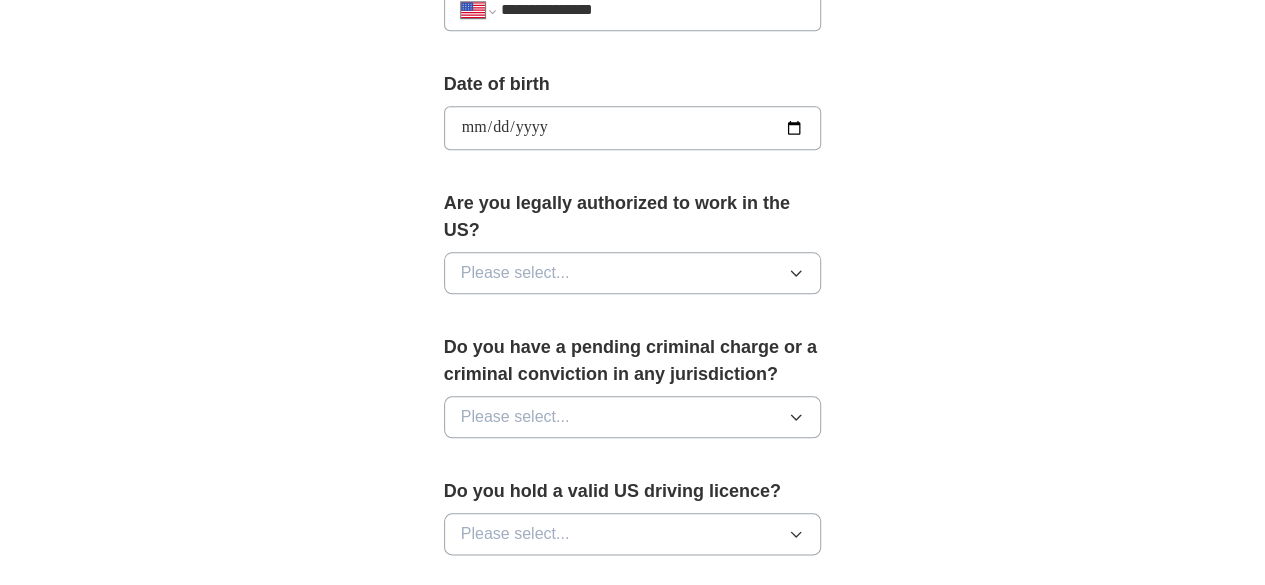click on "Please select..." at bounding box center (633, 273) 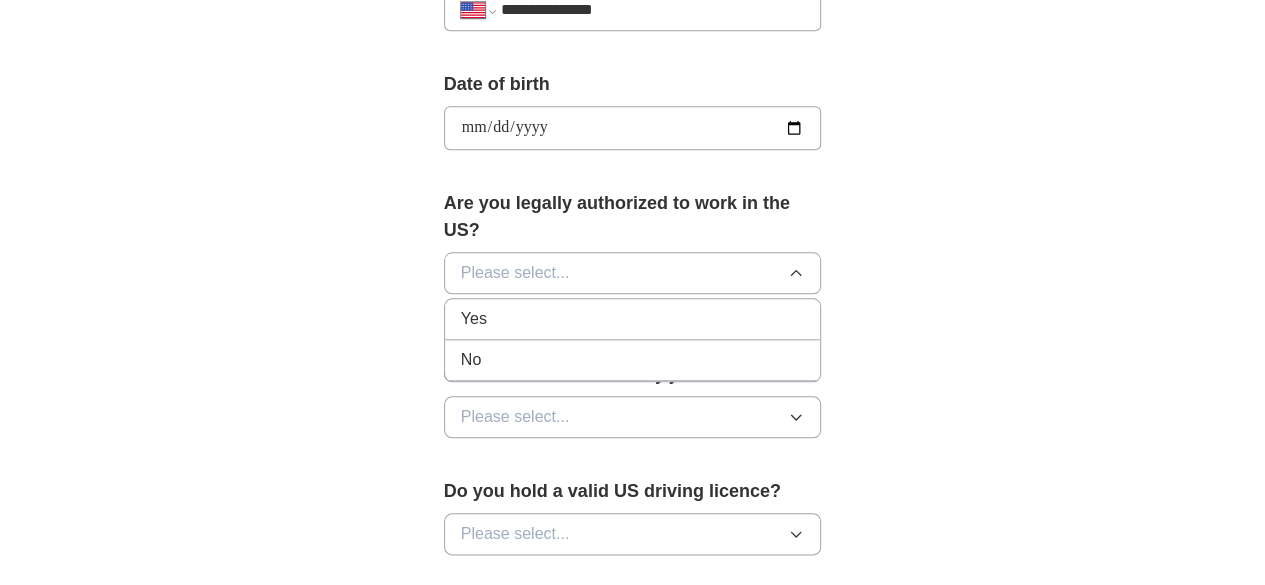 click on "Yes" at bounding box center [633, 319] 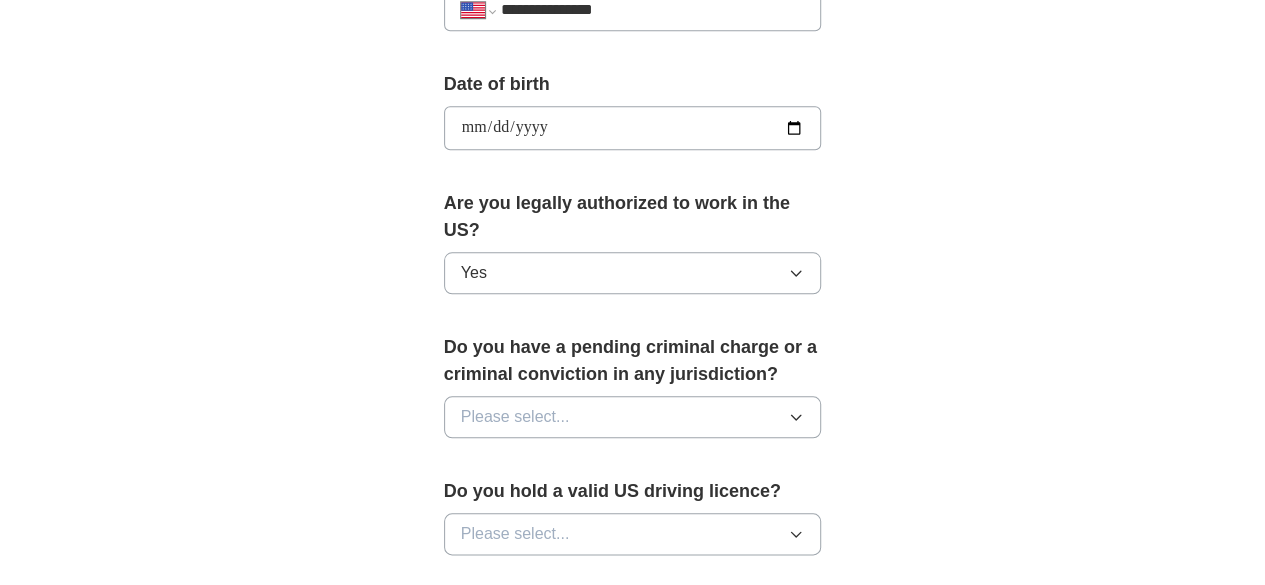 click on "Please select..." at bounding box center (633, 417) 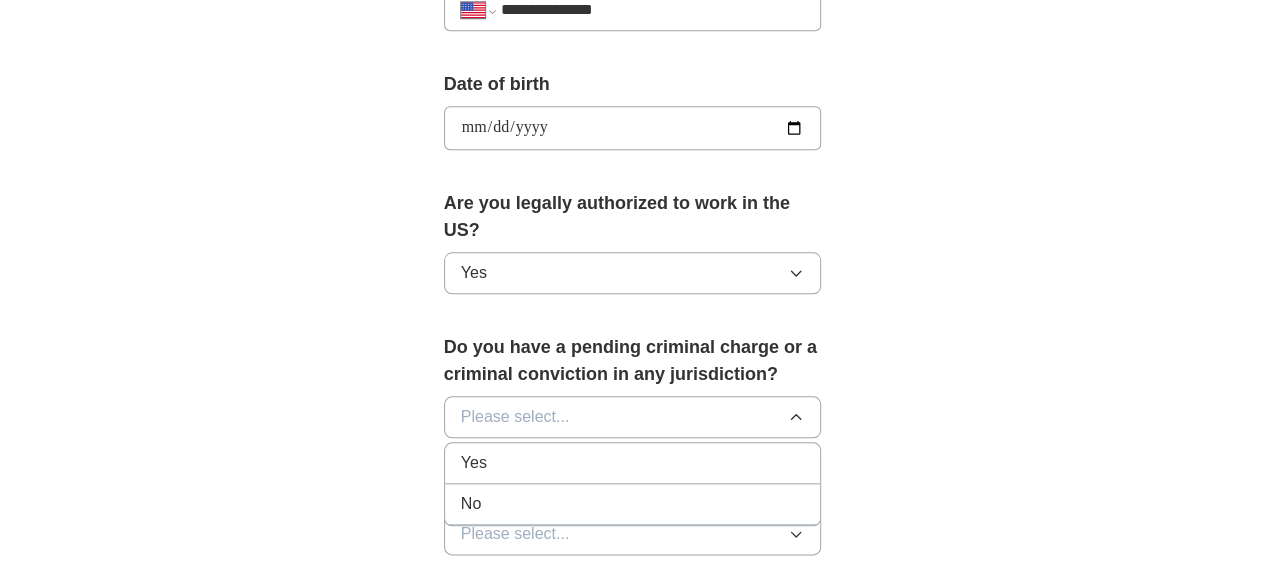 click on "Yes No" at bounding box center (633, 484) 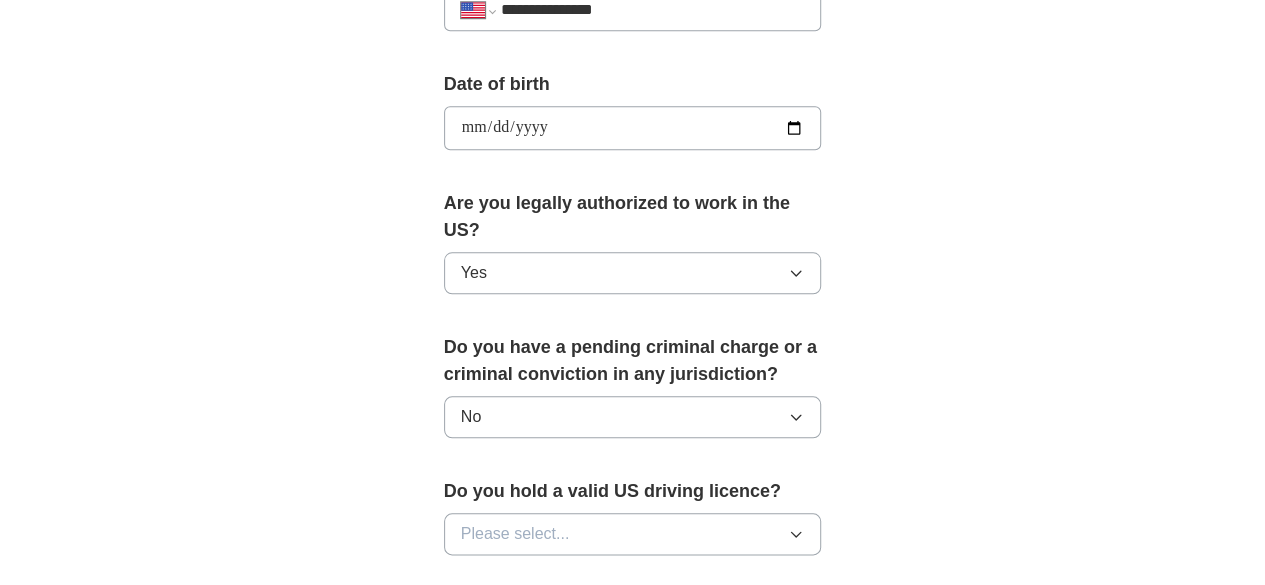 click on "Please select..." at bounding box center [633, 534] 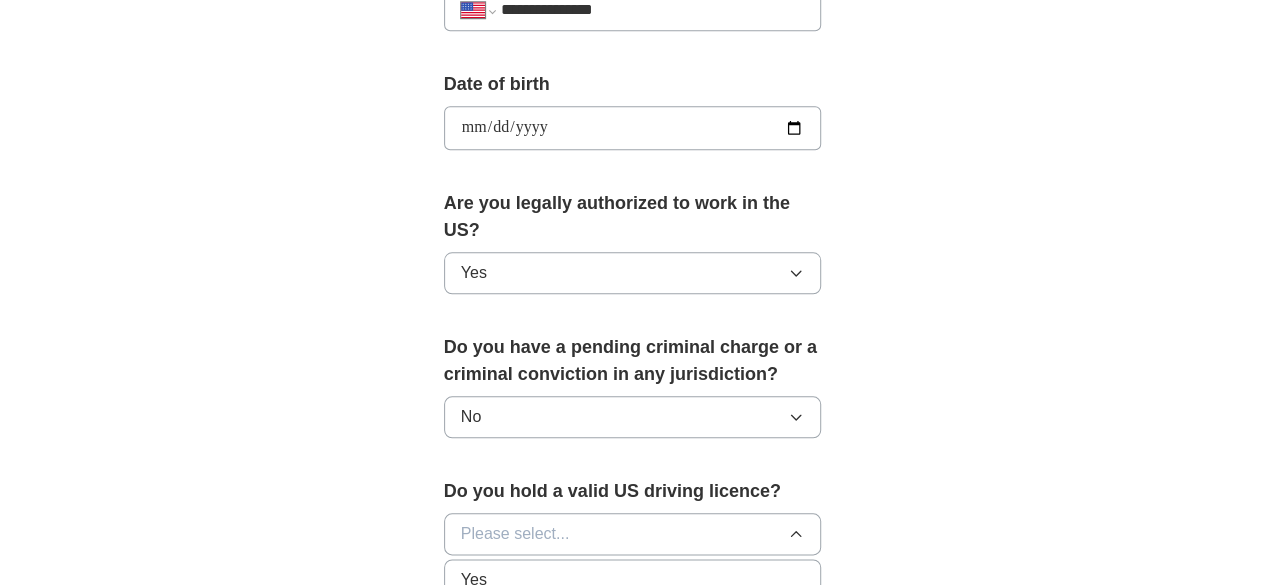 click on "Yes" at bounding box center (633, 580) 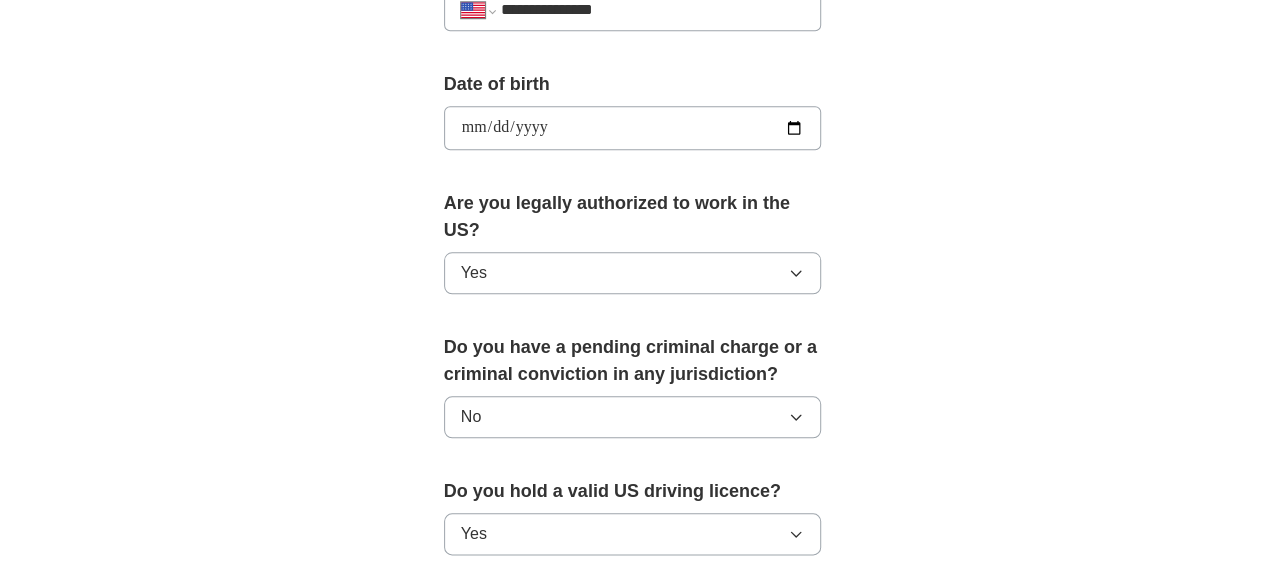 click on "**********" at bounding box center [633, 159] 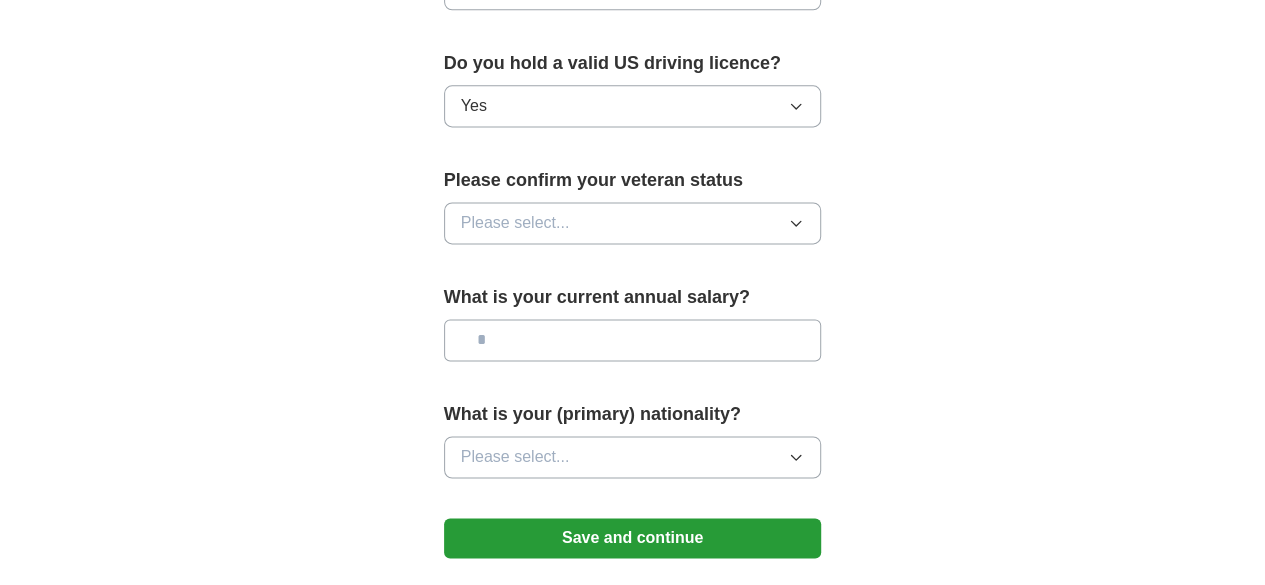 scroll, scrollTop: 1320, scrollLeft: 0, axis: vertical 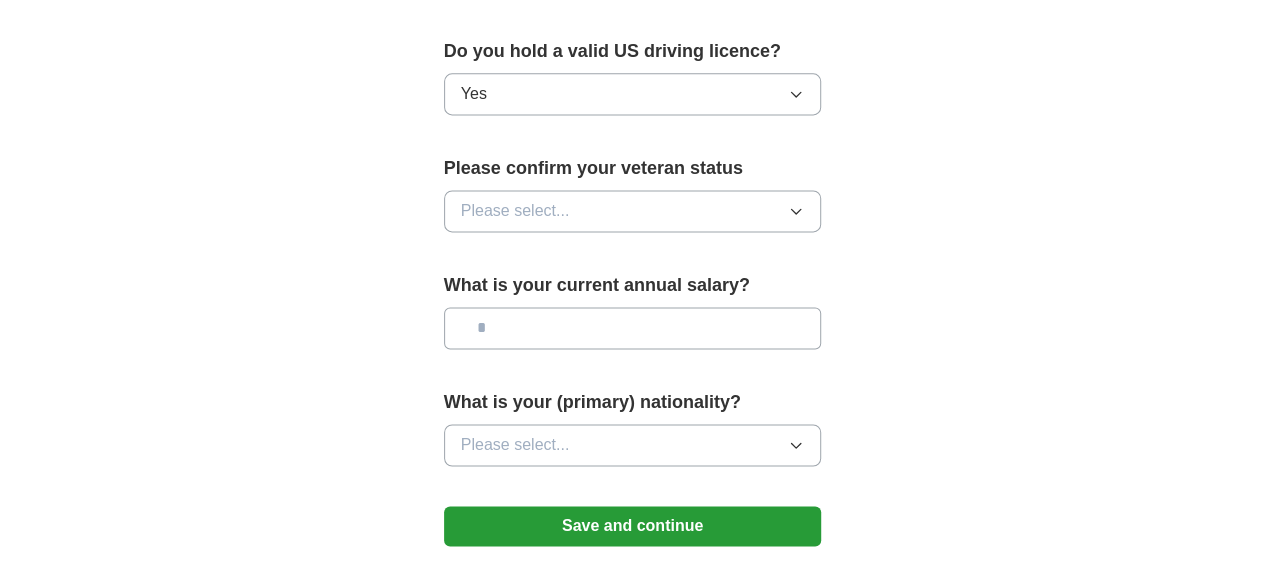 click on "Please select..." at bounding box center [633, 211] 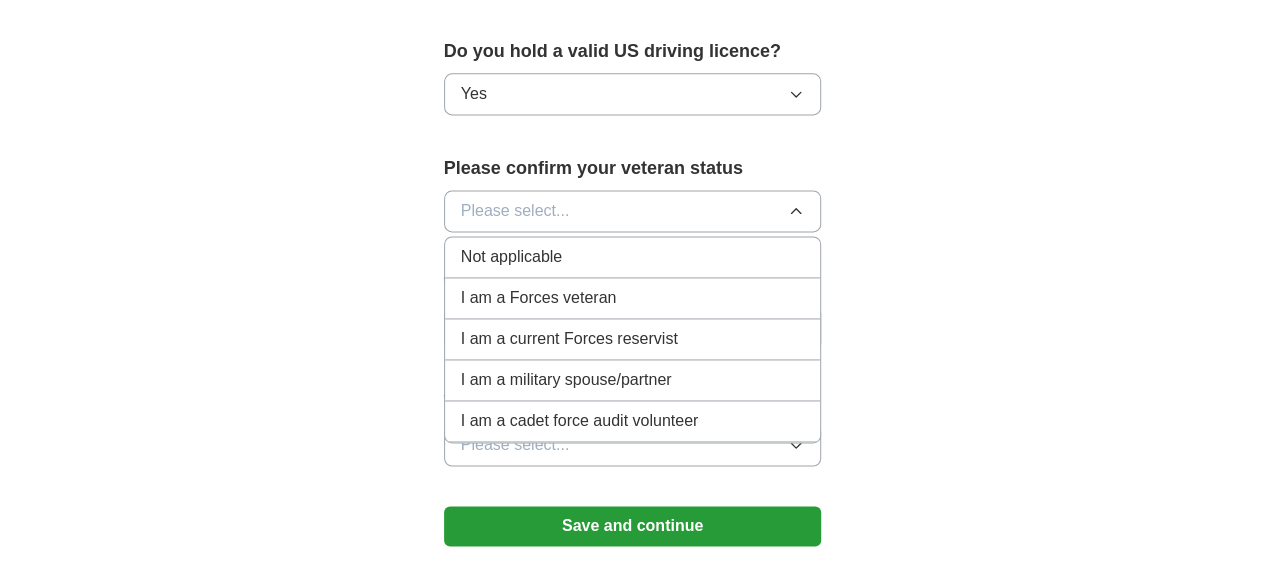 click on "Not applicable" at bounding box center (633, 257) 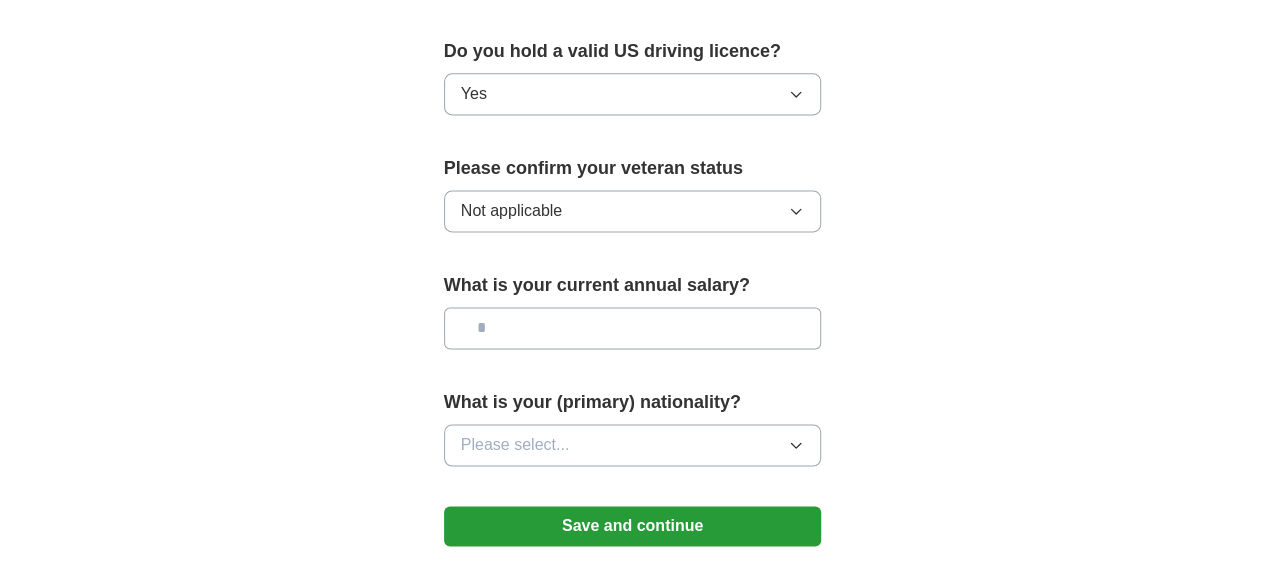 click at bounding box center [633, 328] 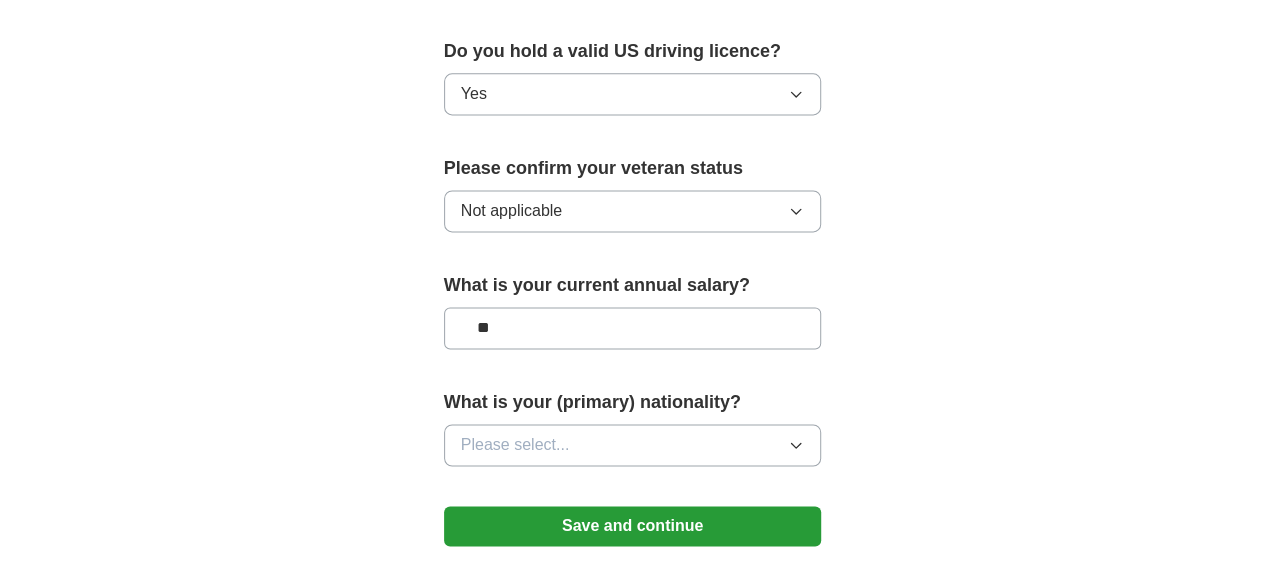 type on "**" 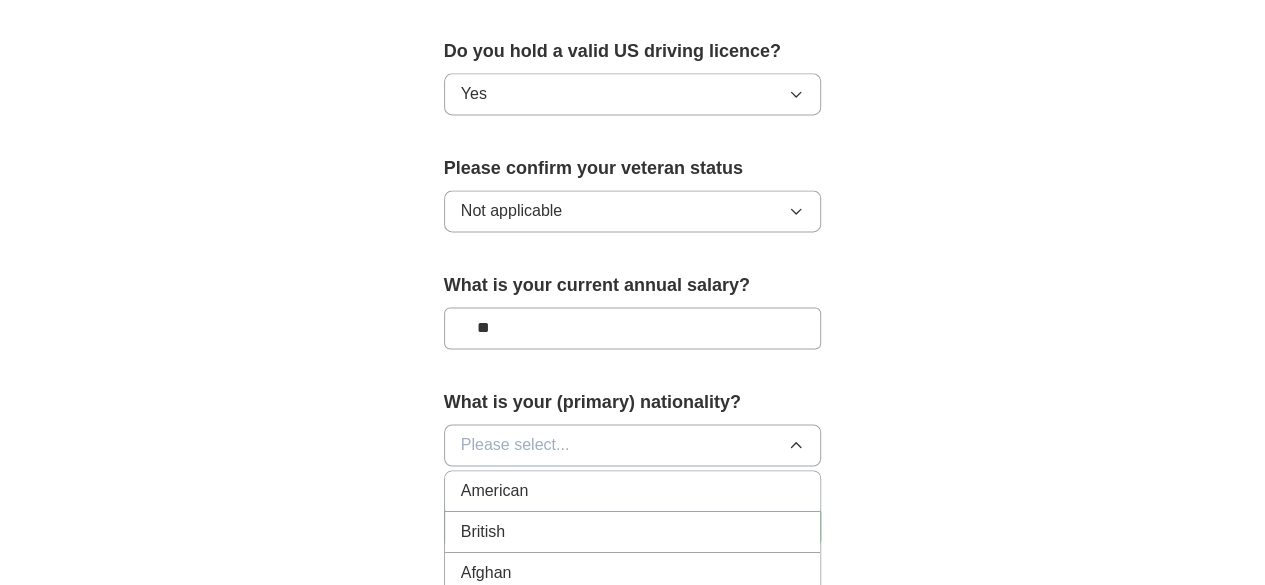 click on "American" at bounding box center [633, 491] 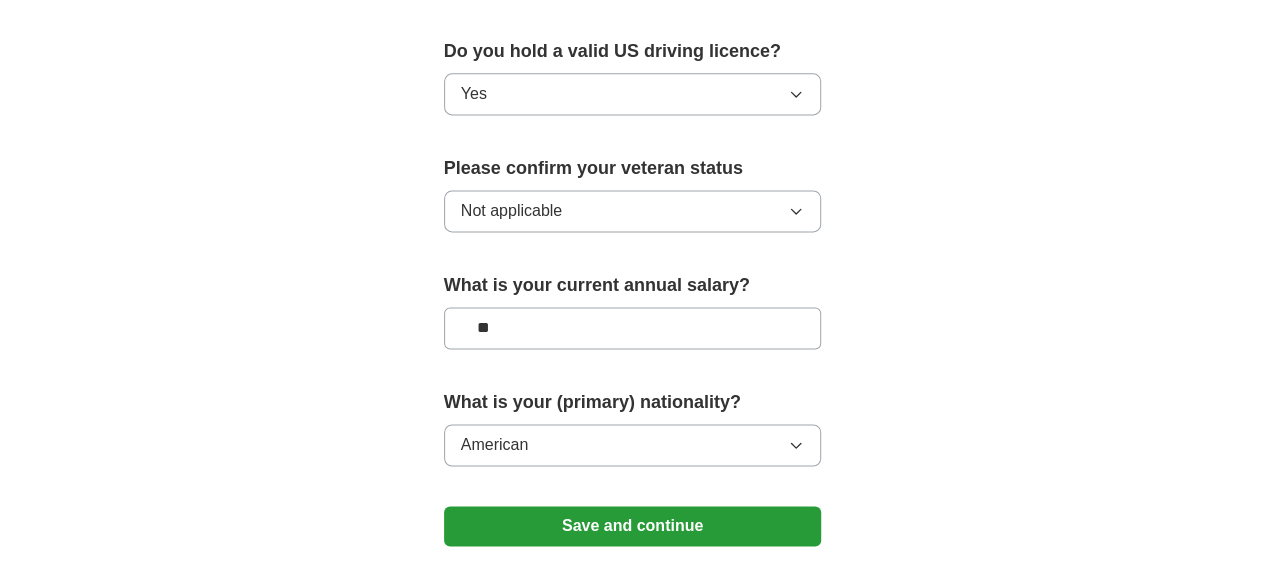 click on "Save and continue" at bounding box center (633, 526) 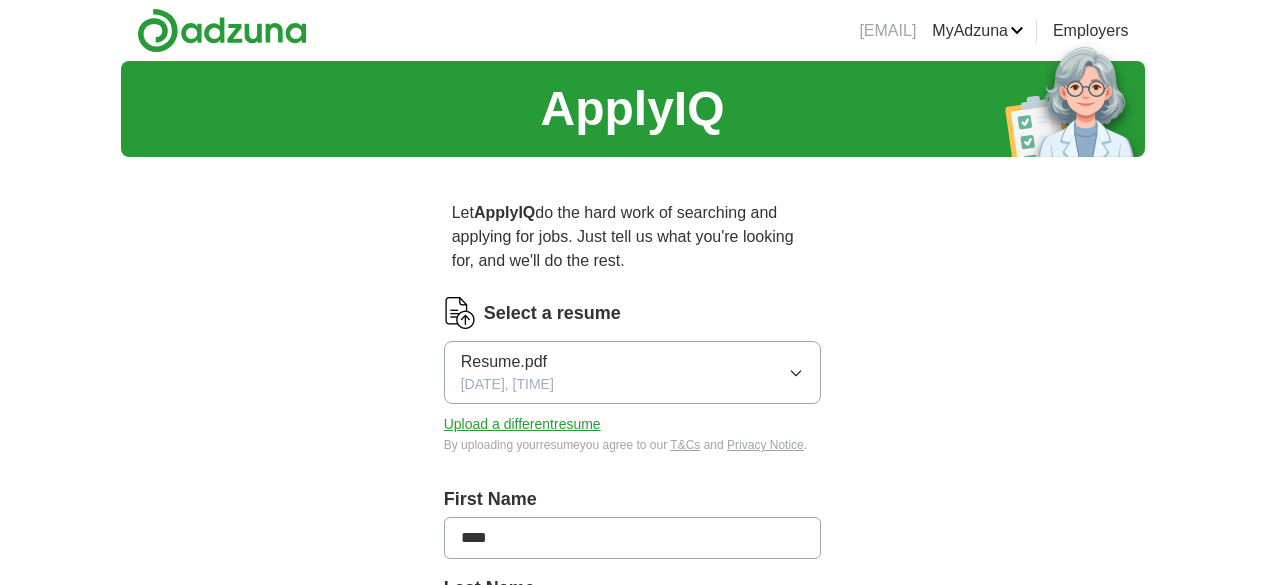 scroll, scrollTop: 0, scrollLeft: 0, axis: both 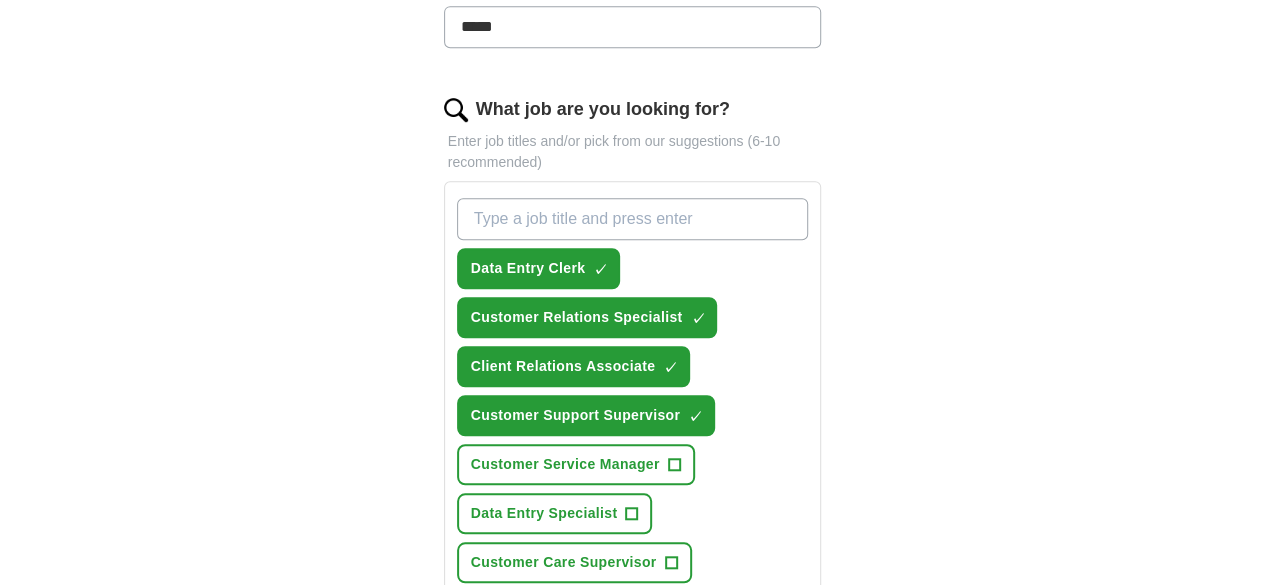 click on "What job are you looking for?" at bounding box center [633, 219] 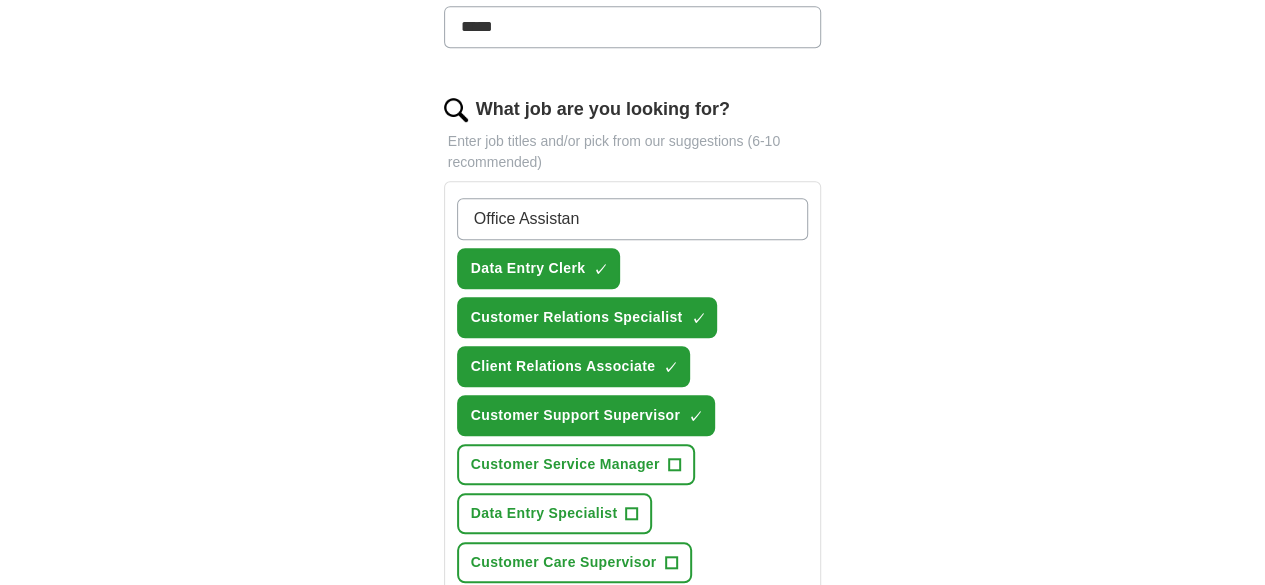 type on "Office Assistant" 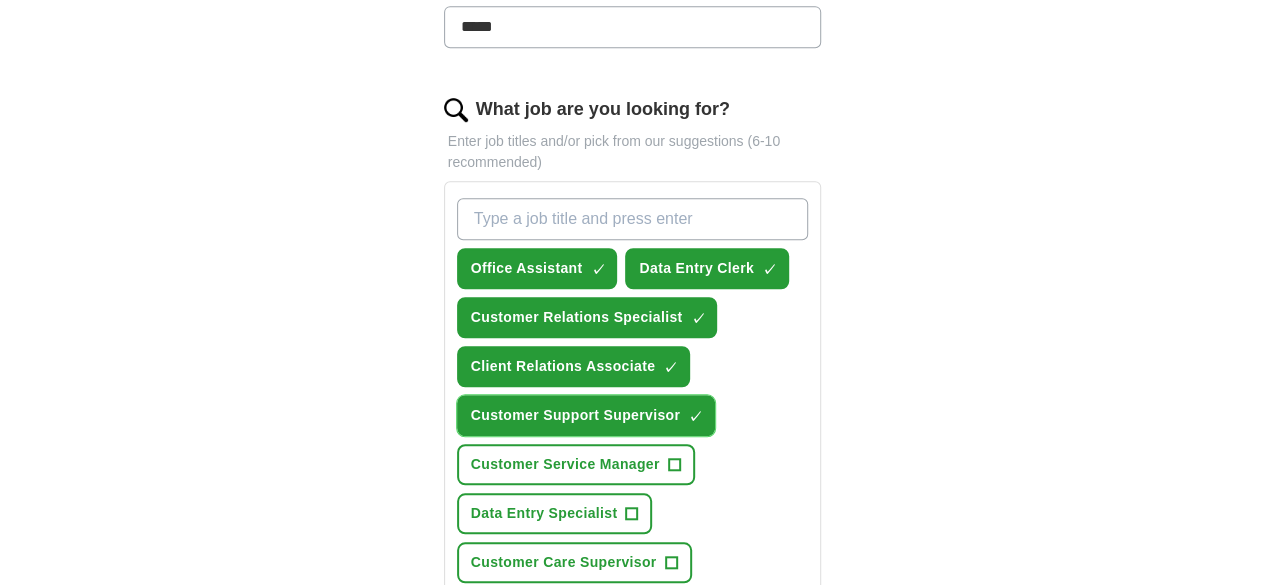 click on "×" at bounding box center (0, 0) 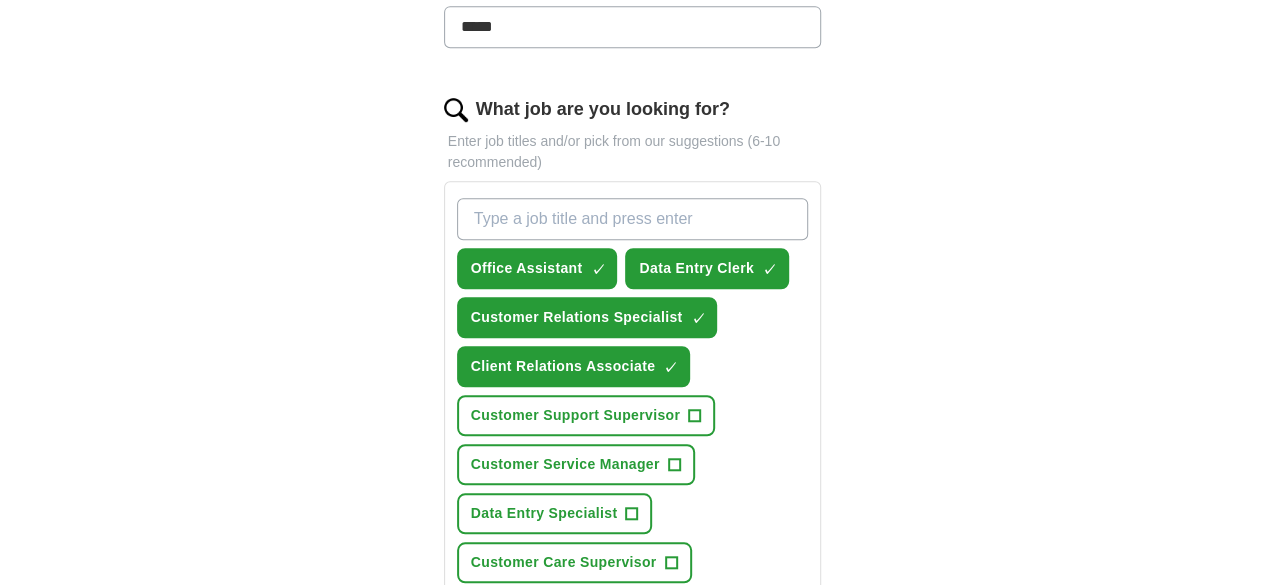 click on "What job are you looking for?" at bounding box center [633, 219] 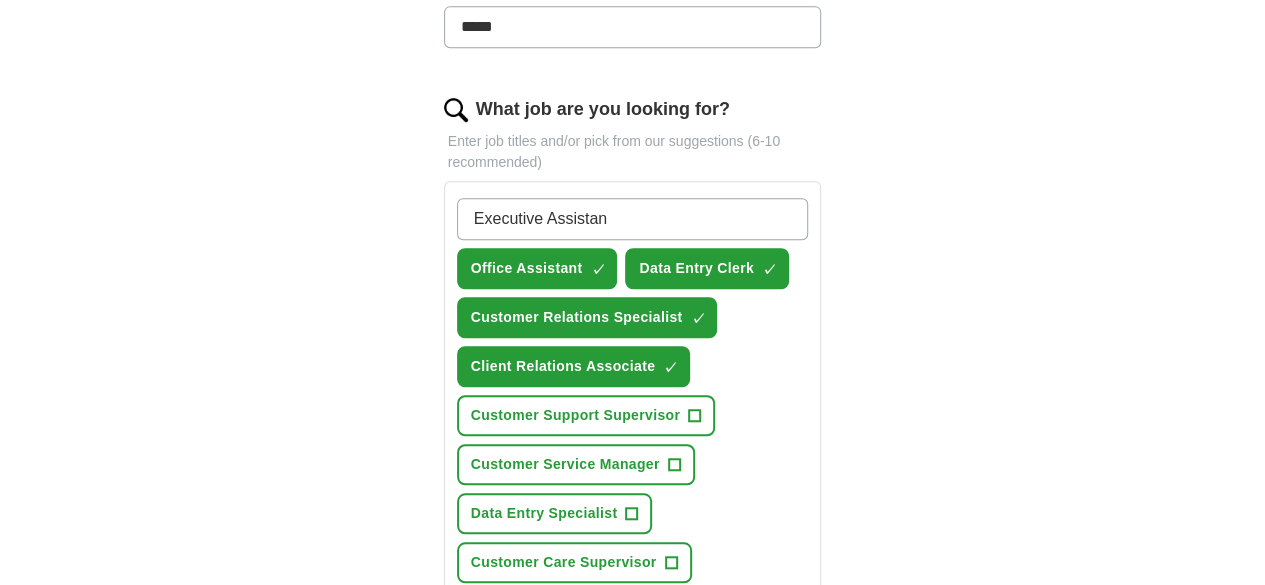 type on "Executive Assistant" 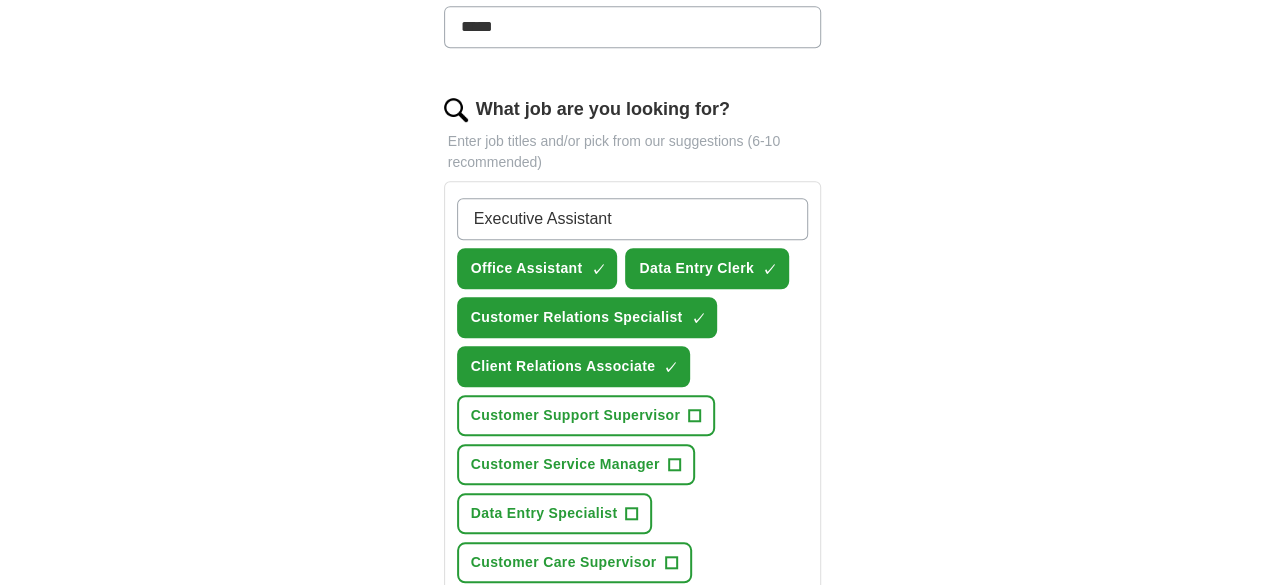 type 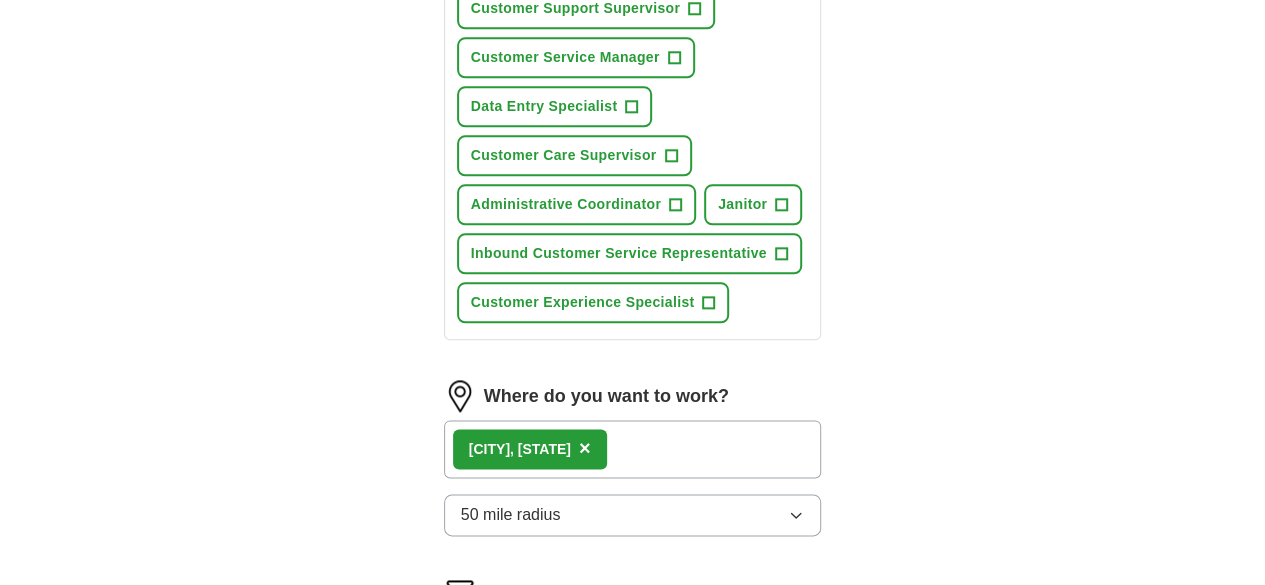 scroll, scrollTop: 1058, scrollLeft: 0, axis: vertical 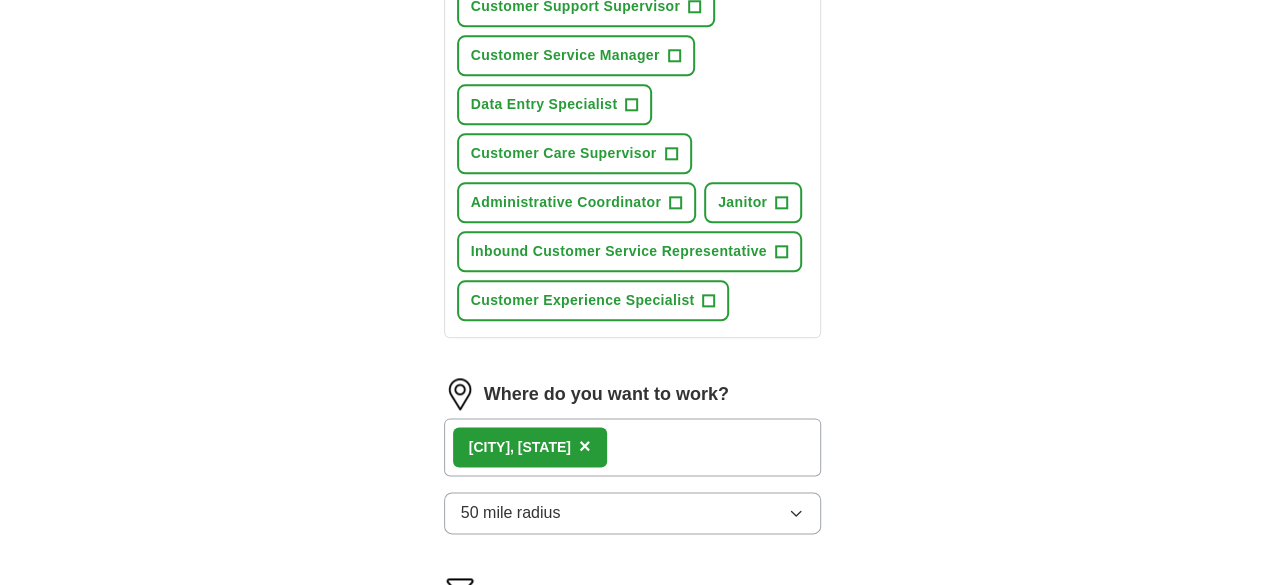 click on "Lancaster, PA ×" at bounding box center [633, 447] 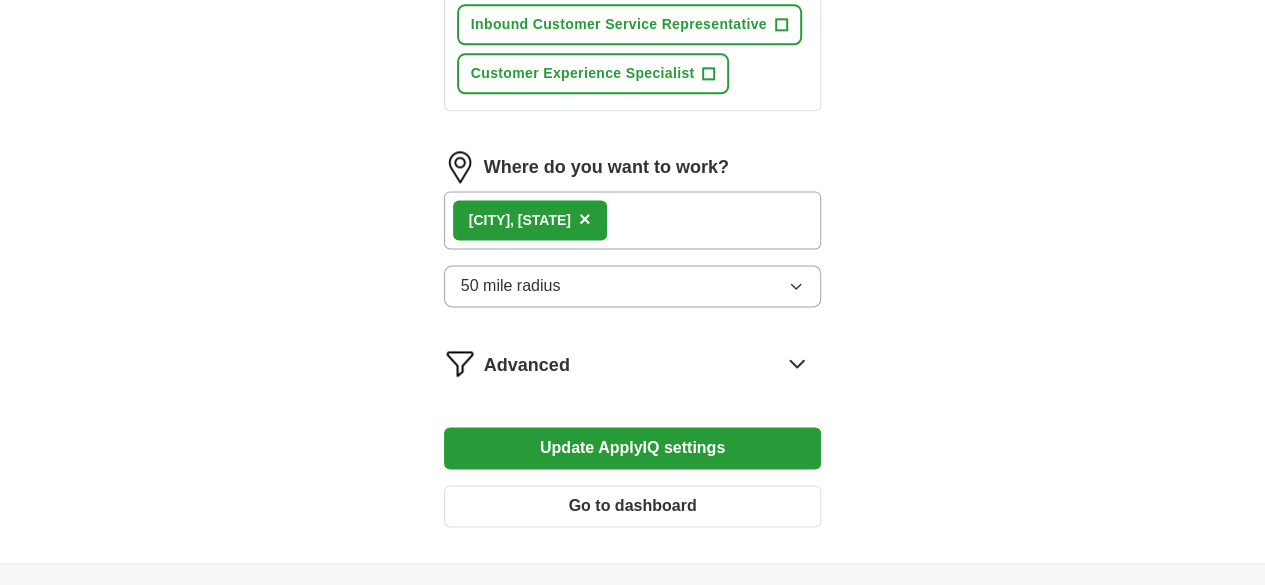 scroll, scrollTop: 1315, scrollLeft: 0, axis: vertical 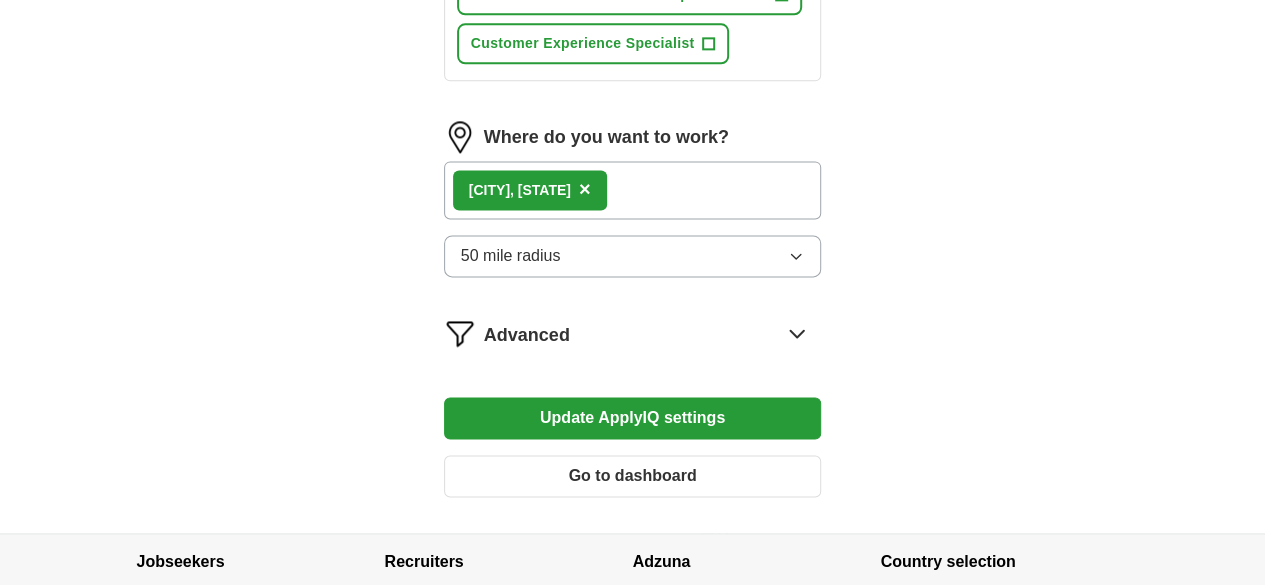 click on "Update ApplyIQ settings" at bounding box center (633, 418) 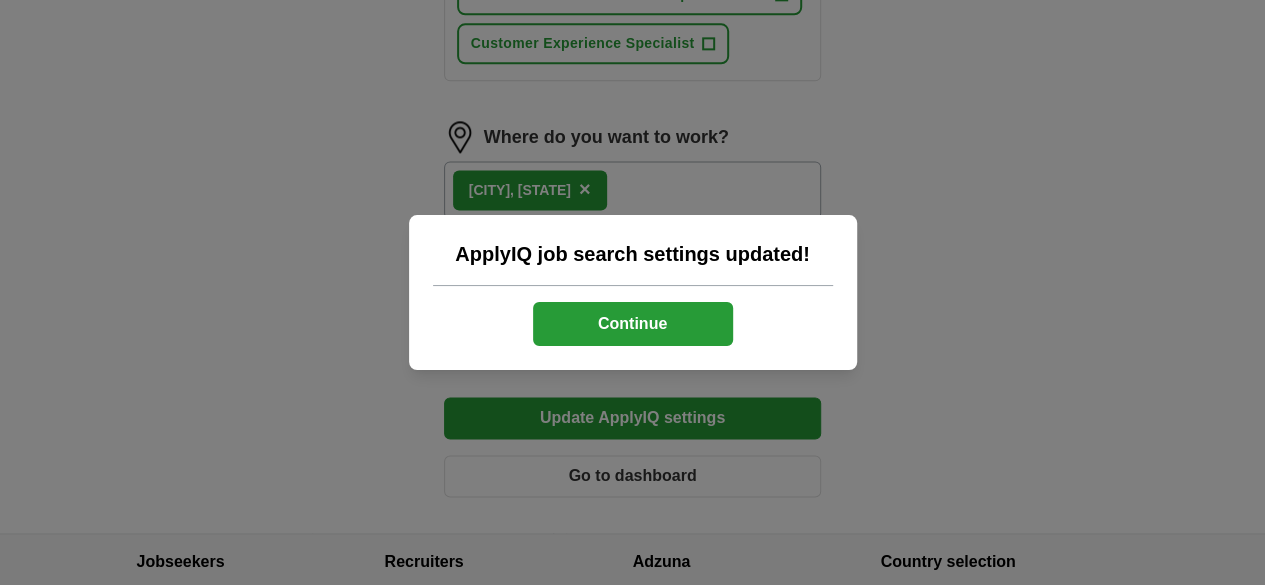 click on "Continue" at bounding box center [633, 324] 